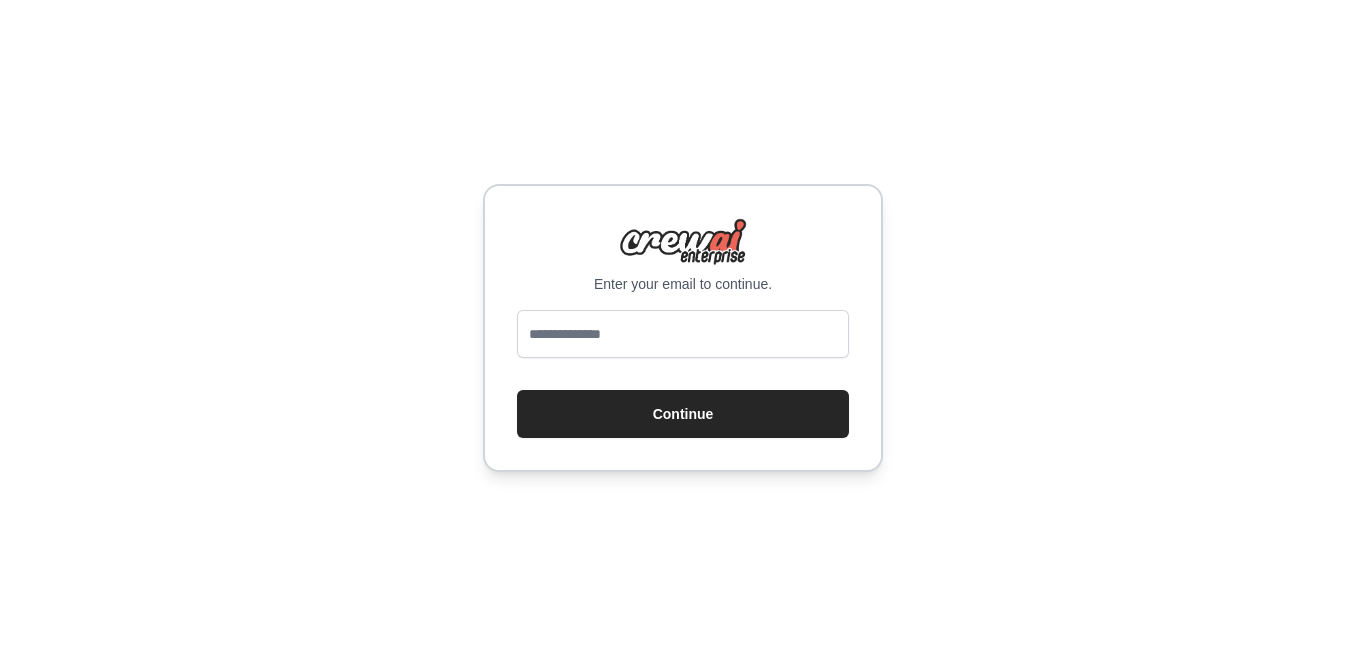 scroll, scrollTop: 0, scrollLeft: 0, axis: both 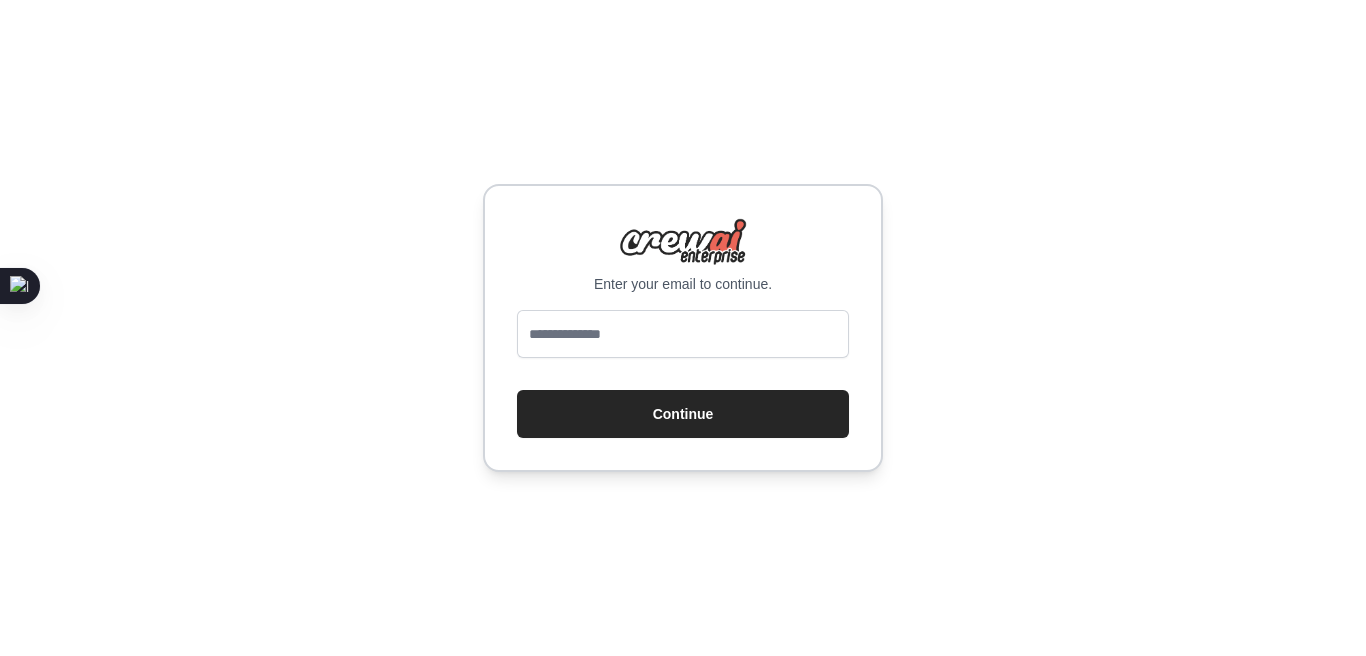 type on "**********" 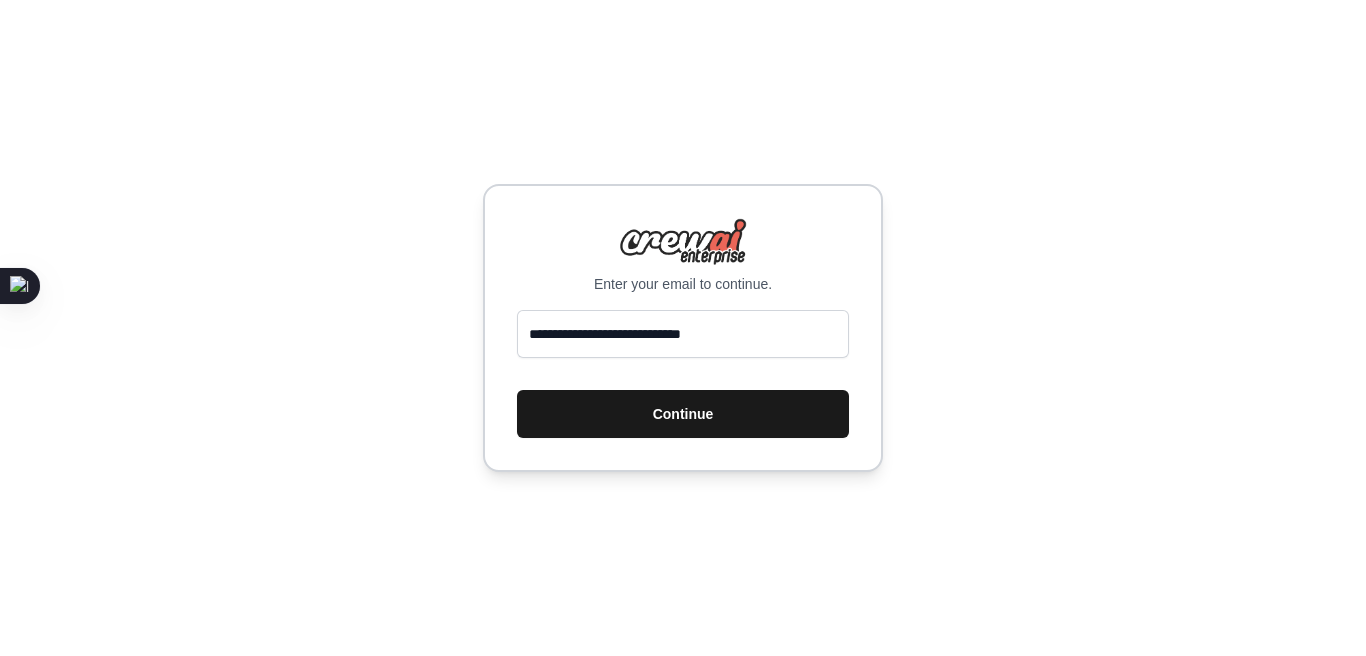 scroll, scrollTop: 0, scrollLeft: 0, axis: both 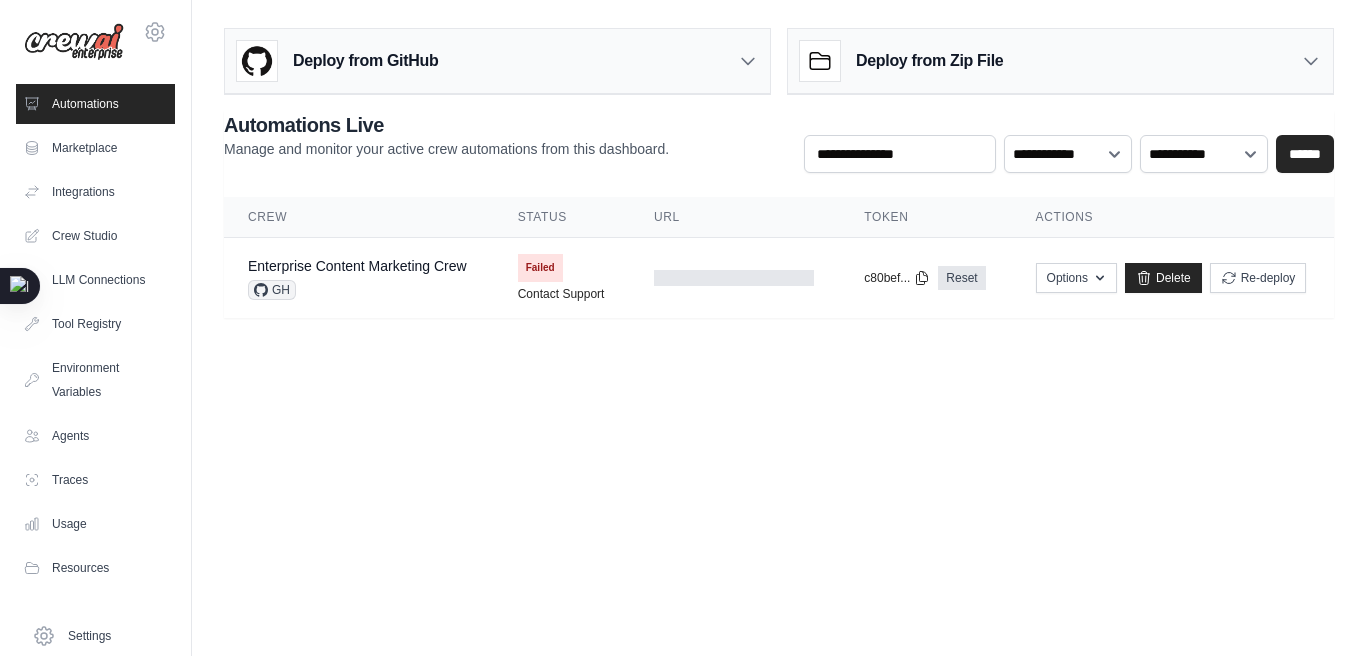 click on "[EMAIL]
Settings
Automations
Marketplace
Integrations
Documentation" at bounding box center [683, 328] 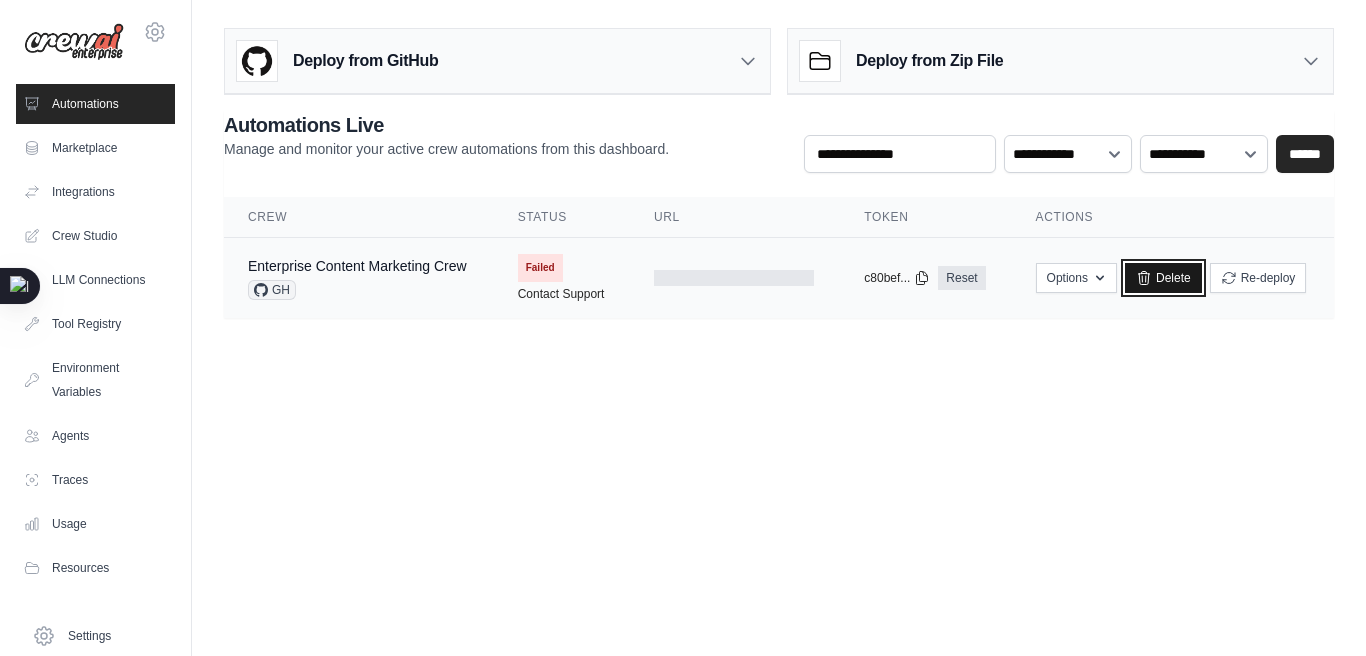 click on "Delete" at bounding box center (1163, 278) 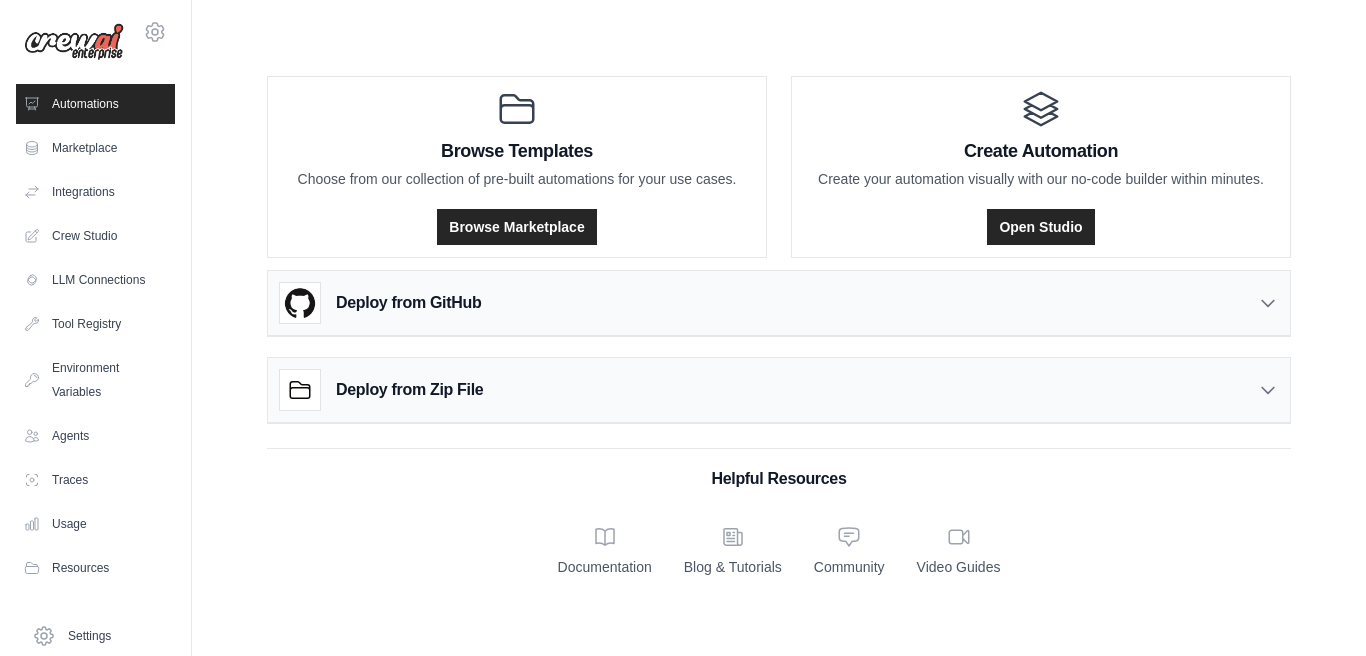 scroll, scrollTop: 0, scrollLeft: 0, axis: both 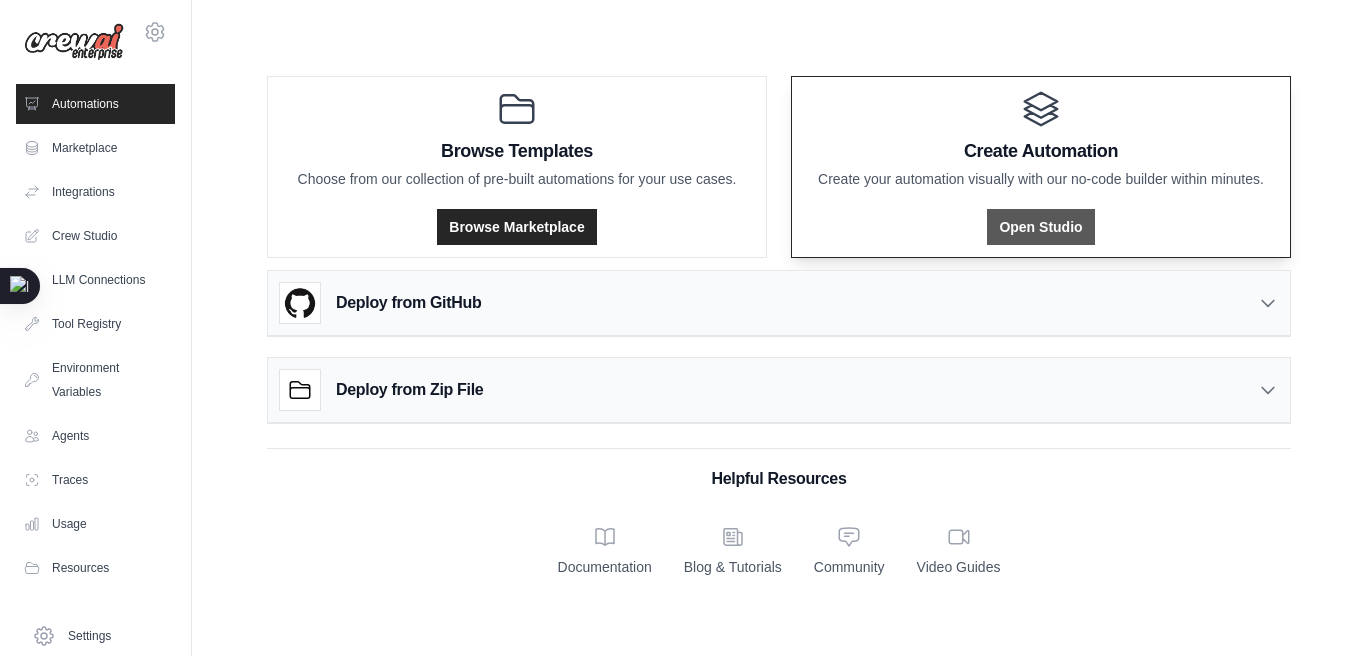 click on "Open Studio" at bounding box center [1040, 227] 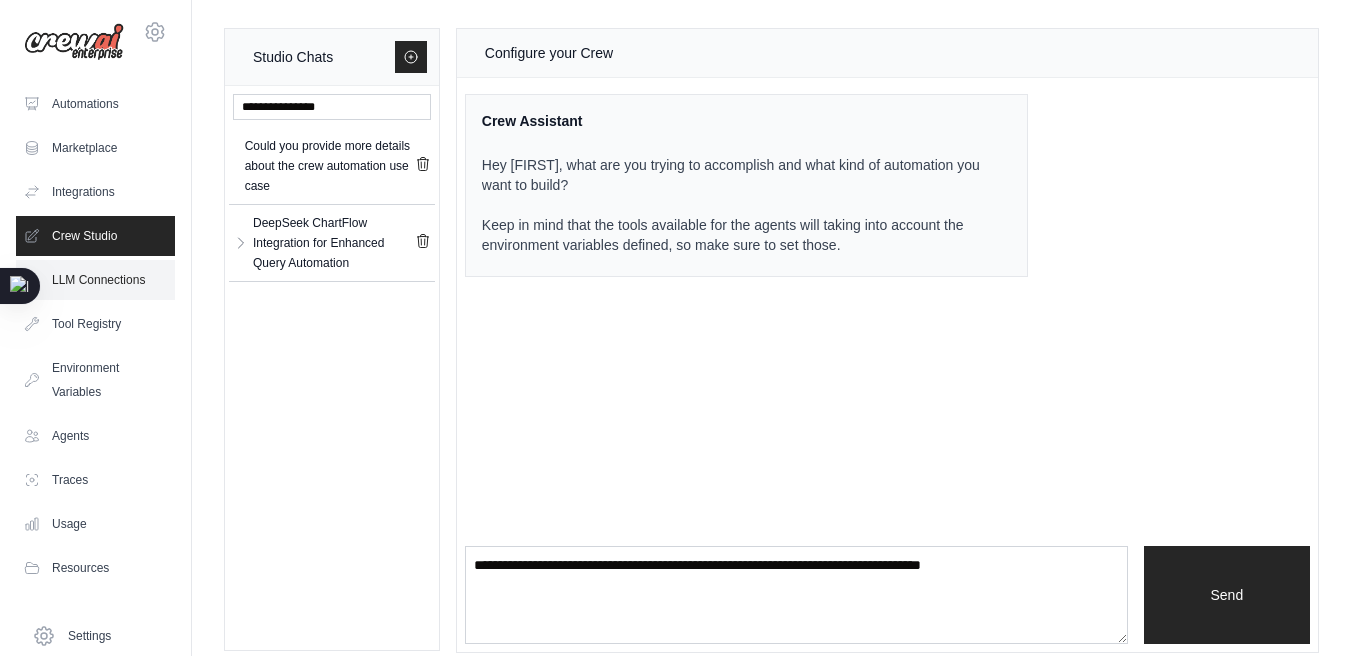 click on "LLM Connections" at bounding box center (95, 280) 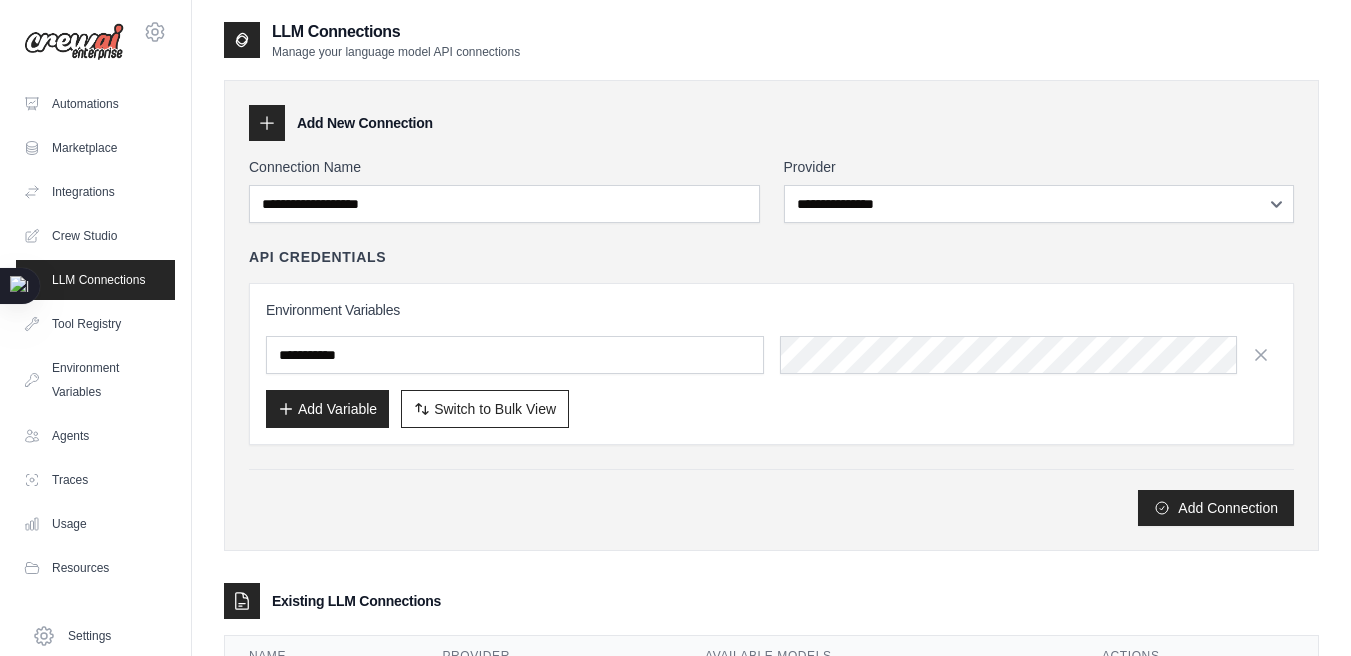 scroll, scrollTop: 50, scrollLeft: 0, axis: vertical 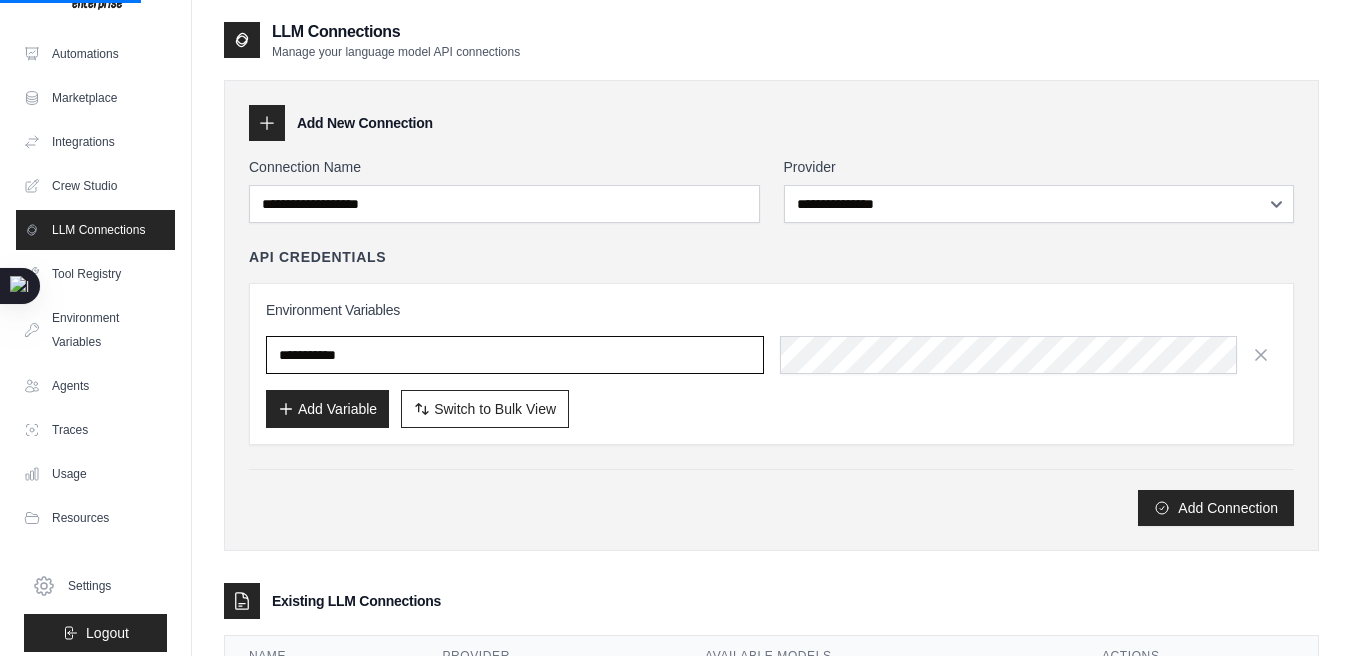 type on "******" 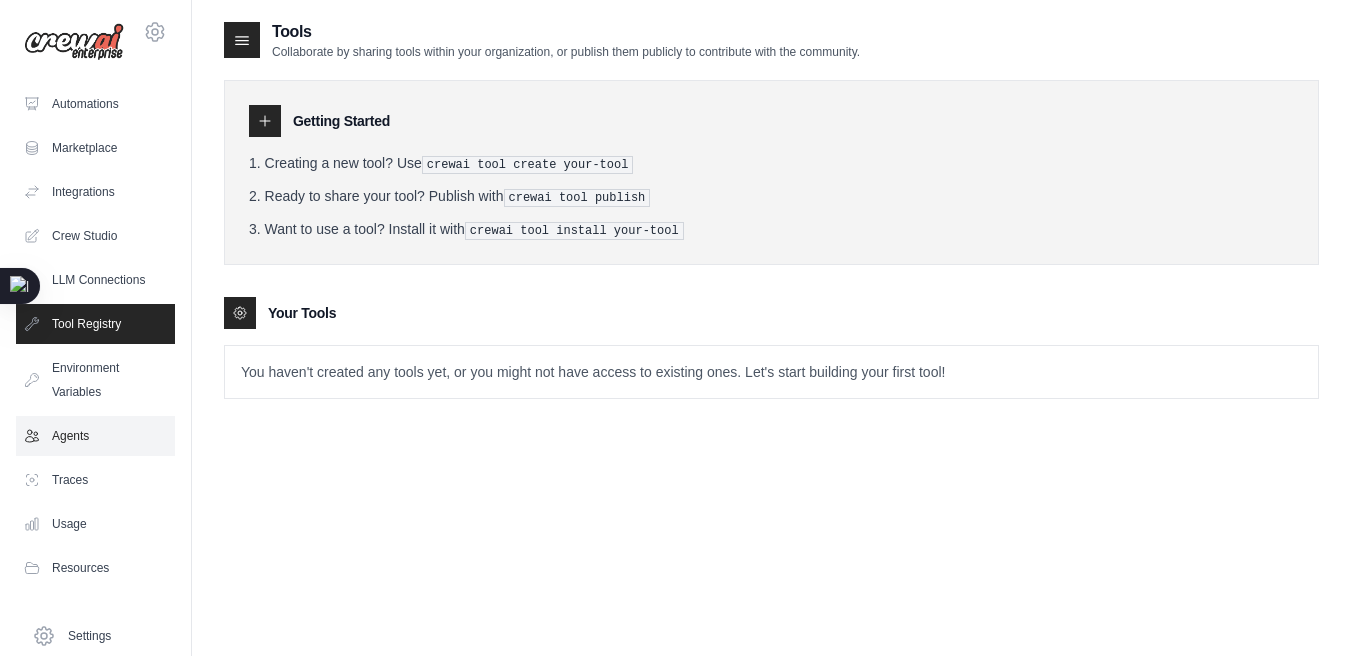 click on "Agents" at bounding box center [95, 436] 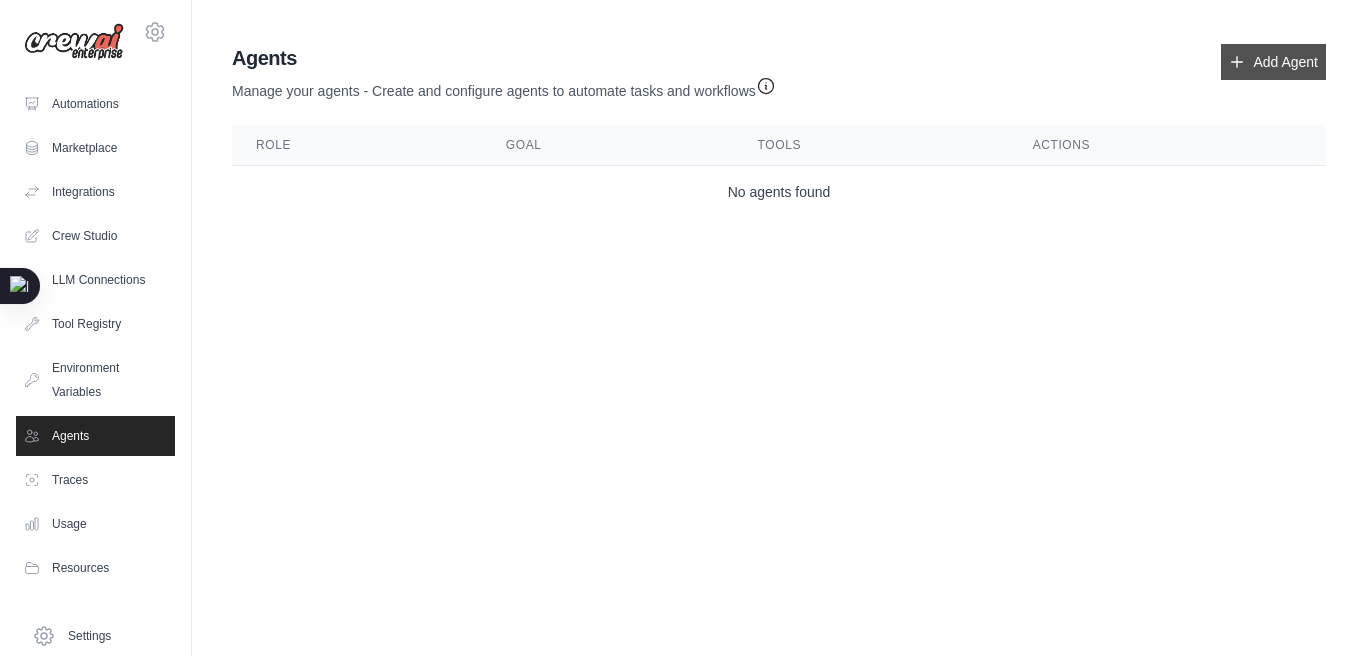 click 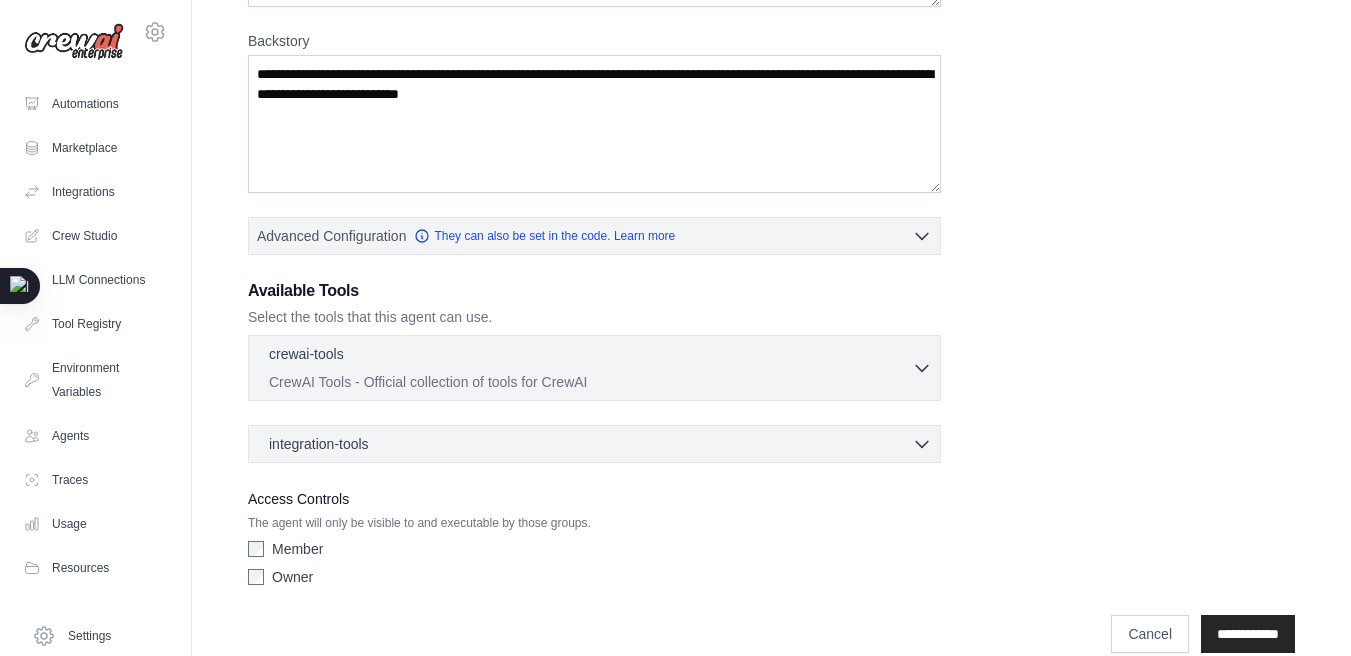 scroll, scrollTop: 327, scrollLeft: 0, axis: vertical 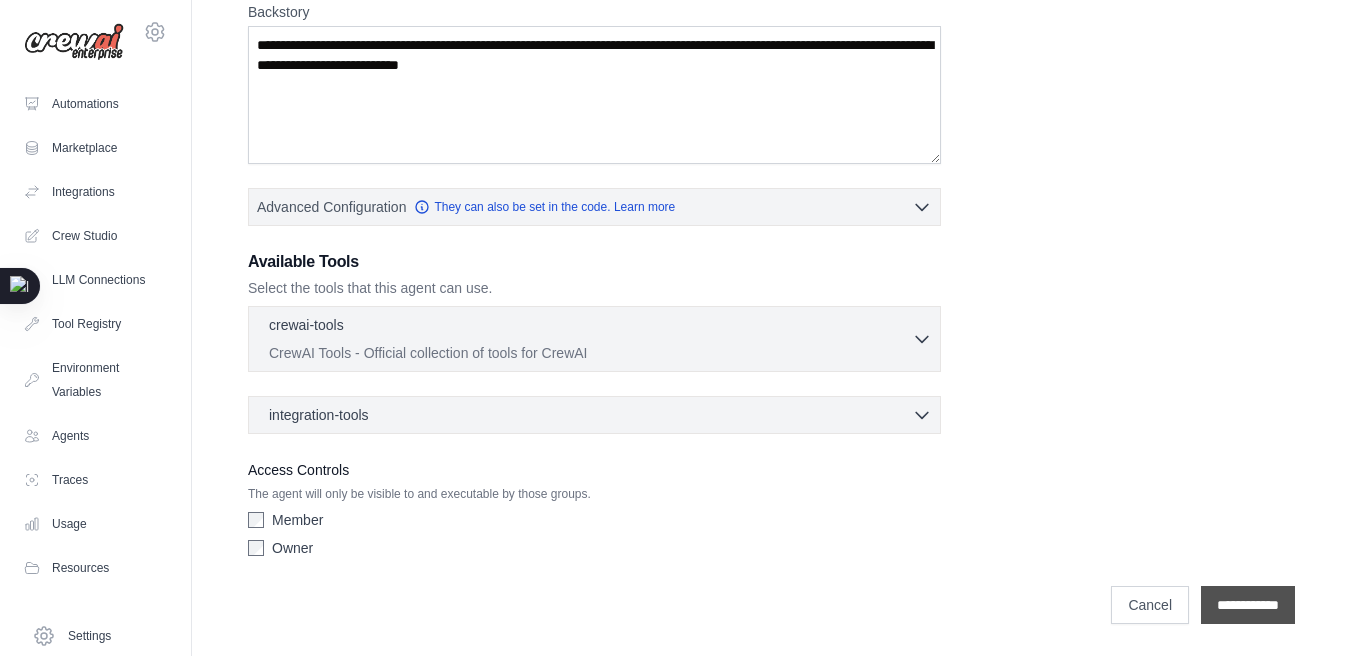 click on "**********" at bounding box center [1248, 605] 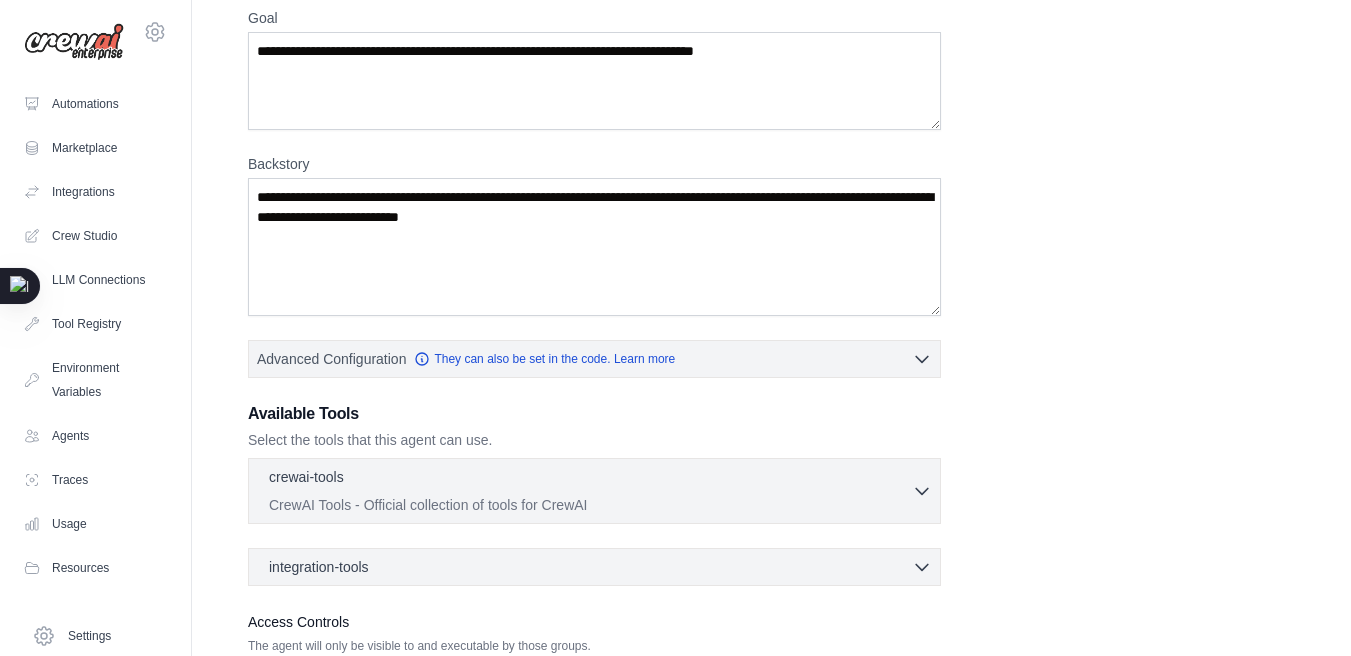 scroll, scrollTop: 0, scrollLeft: 0, axis: both 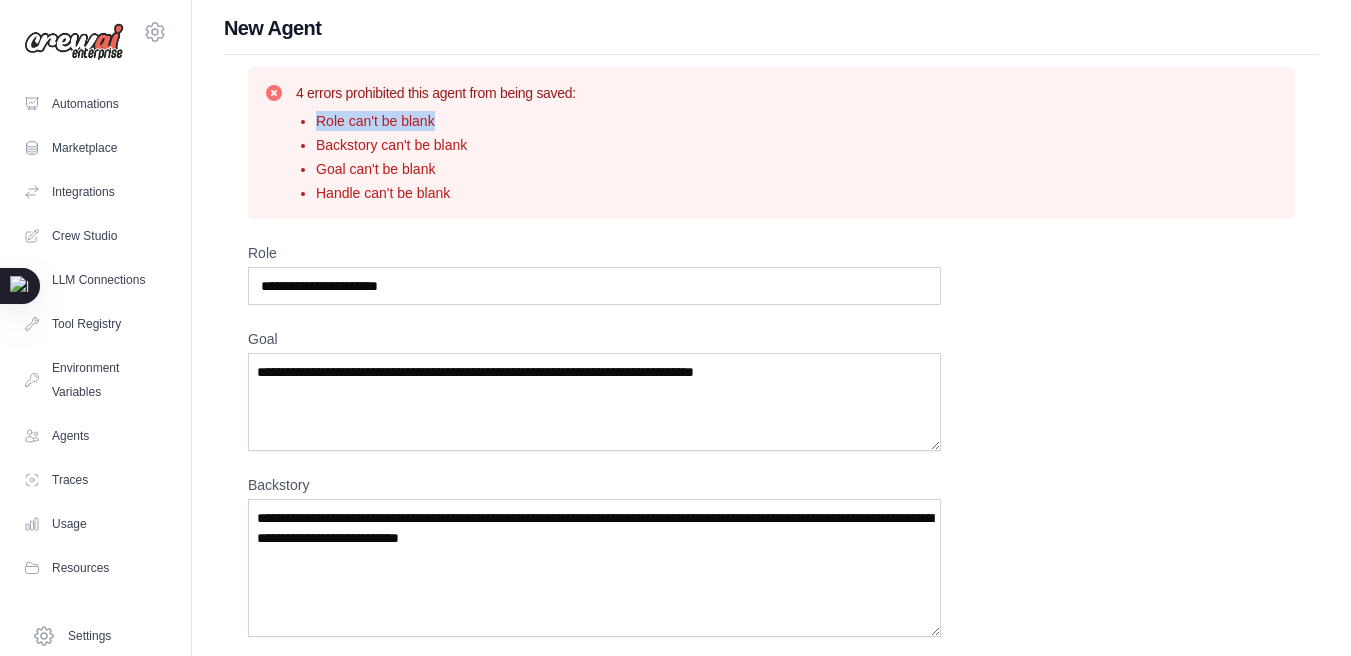 drag, startPoint x: 312, startPoint y: 116, endPoint x: 445, endPoint y: 109, distance: 133.18408 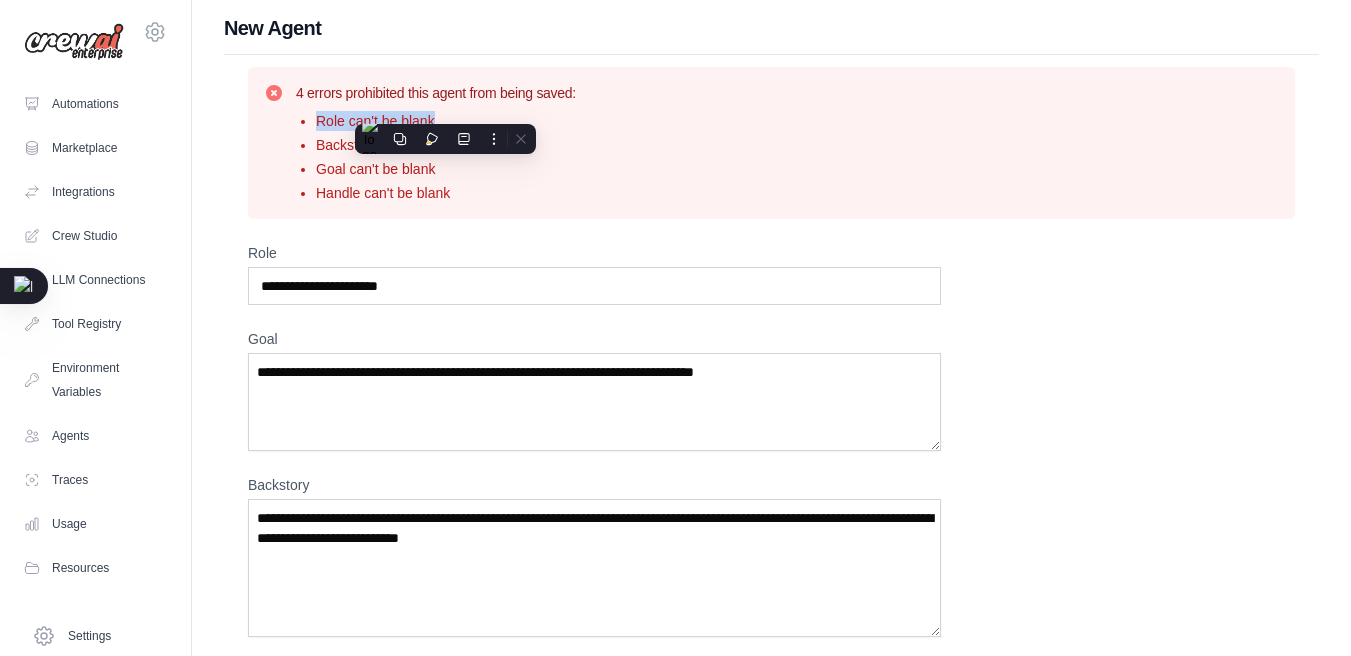 copy on "Role can't be blank" 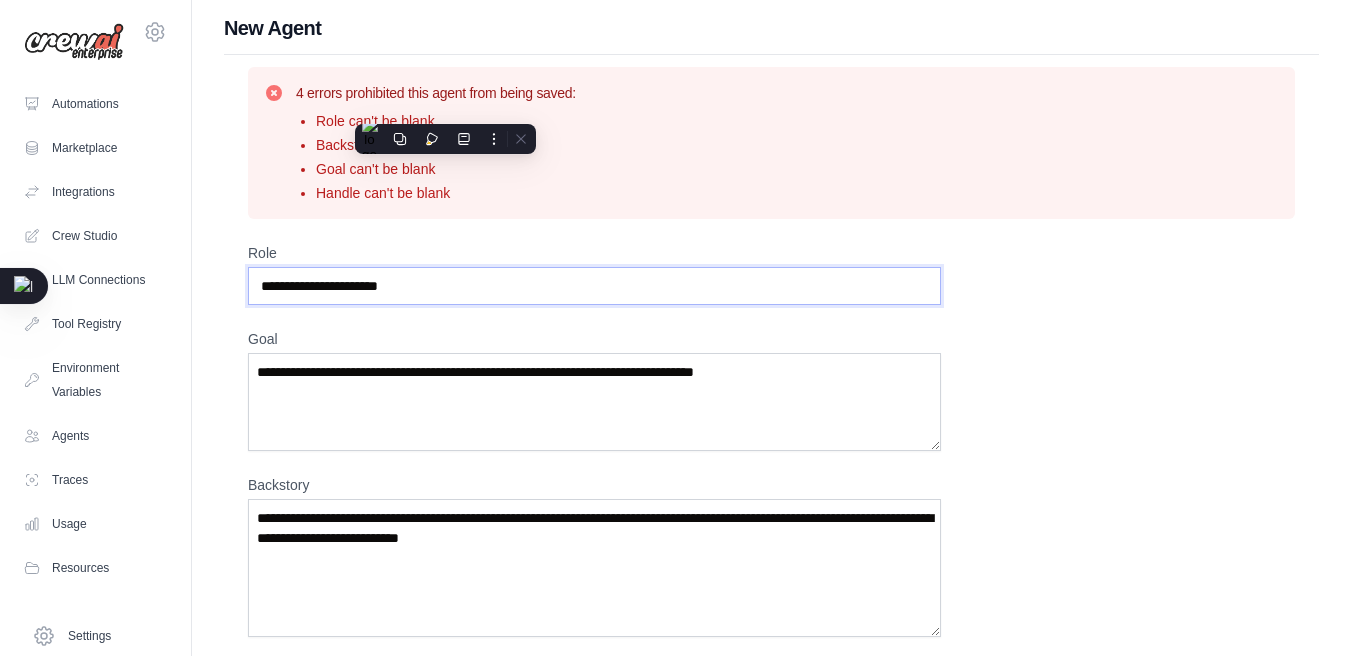 click on "Role" at bounding box center (594, 286) 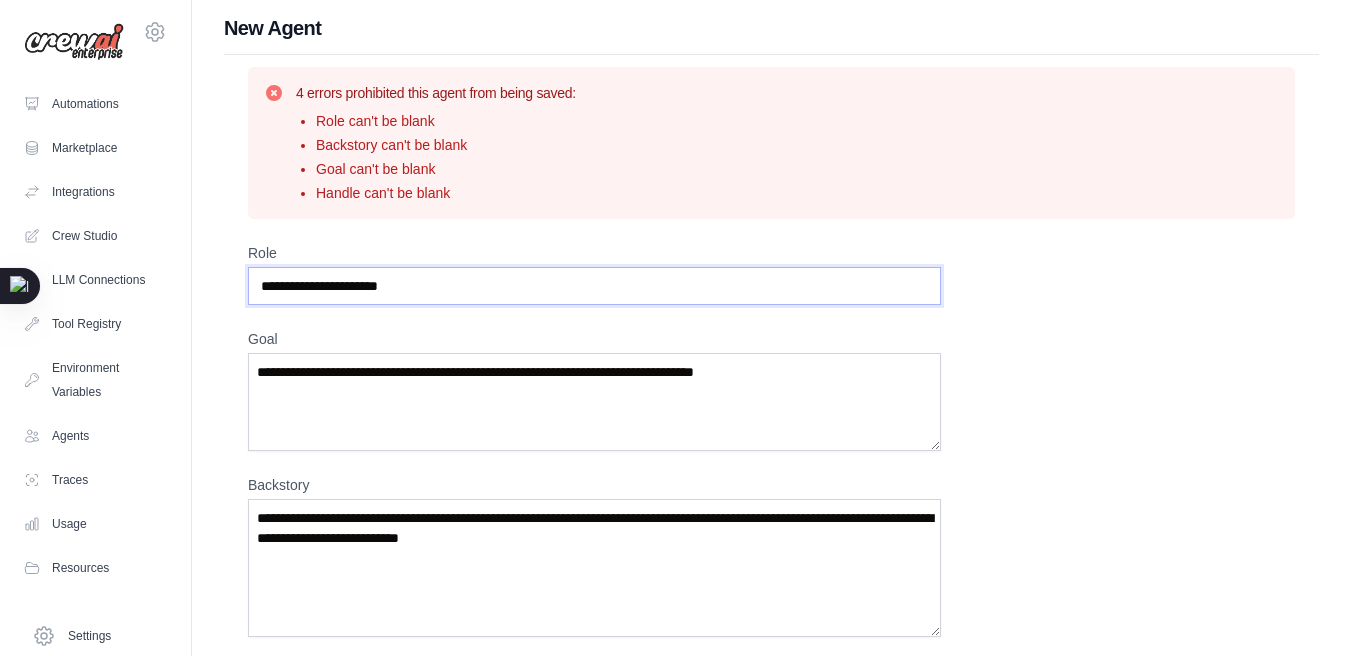 paste on "**********" 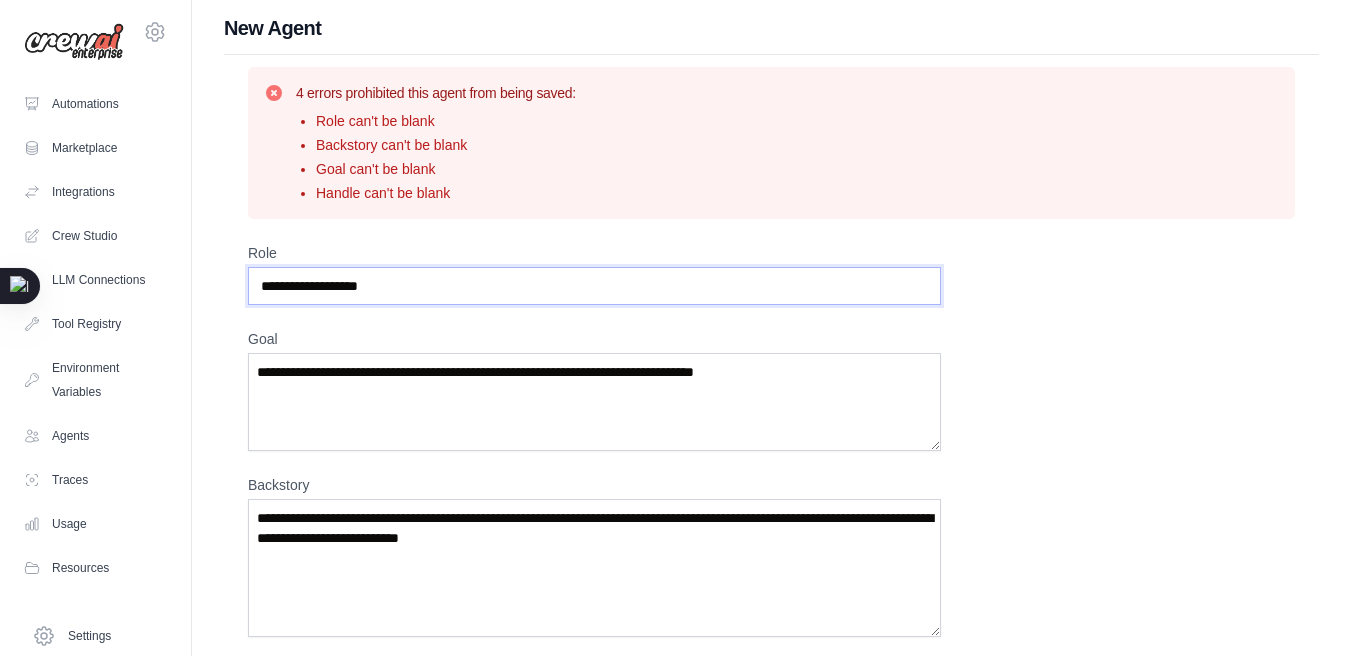 type on "**********" 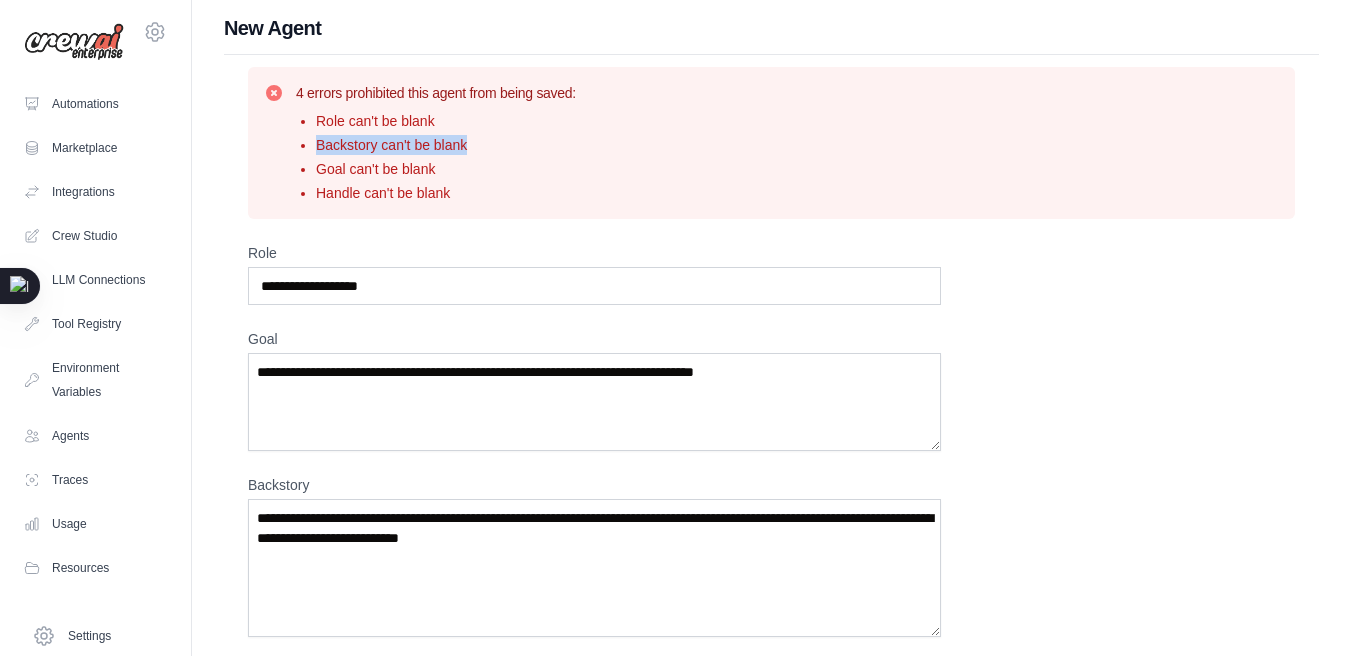 drag, startPoint x: 316, startPoint y: 139, endPoint x: 464, endPoint y: 145, distance: 148.12157 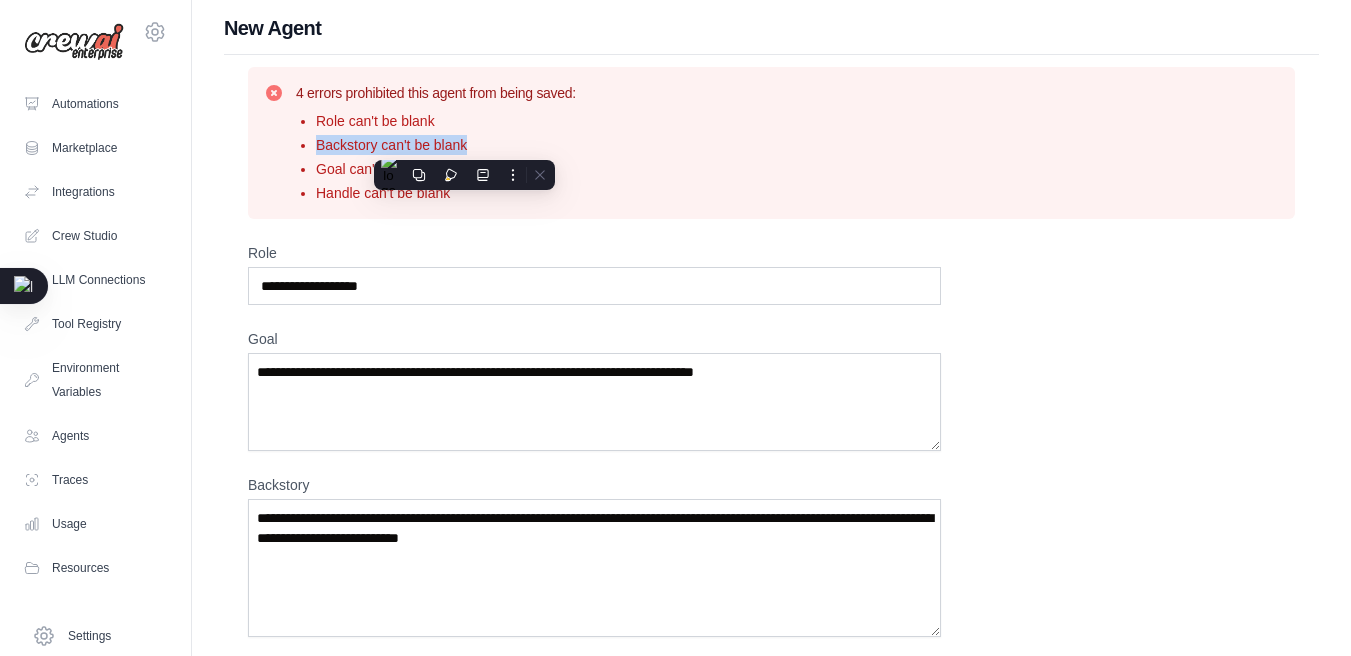 copy on "Backstory can't be blank" 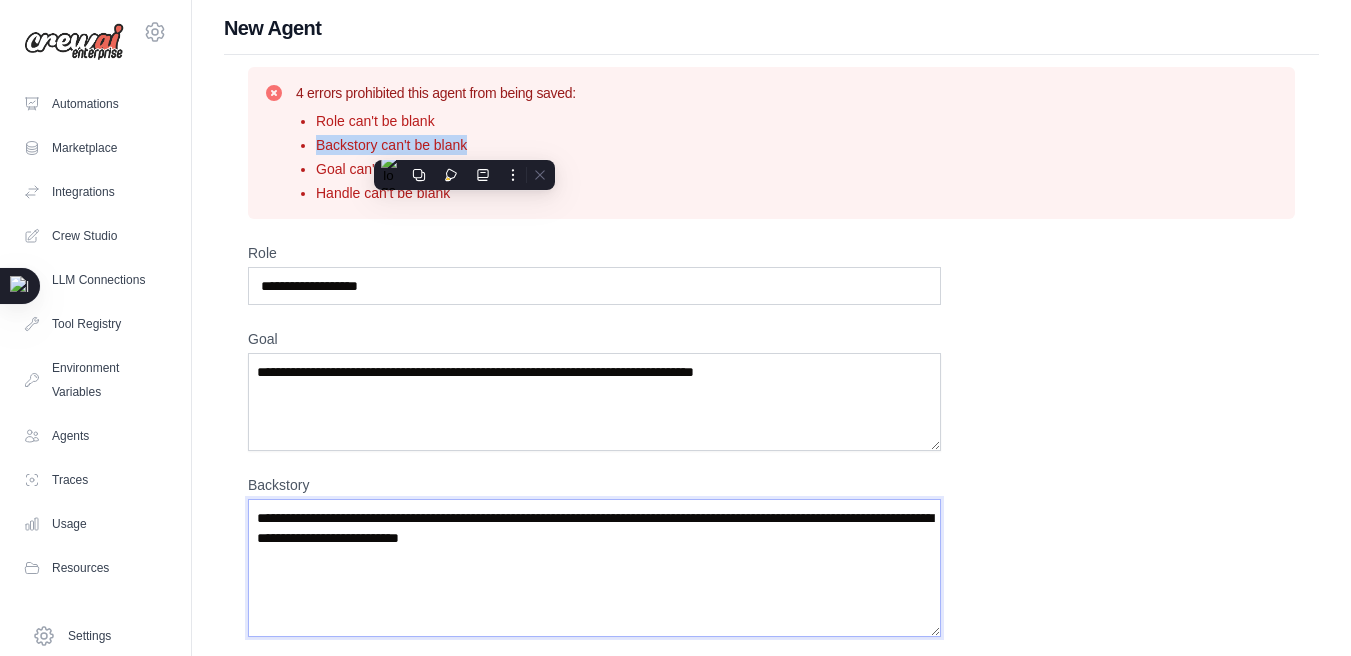 click on "Backstory" at bounding box center [594, 568] 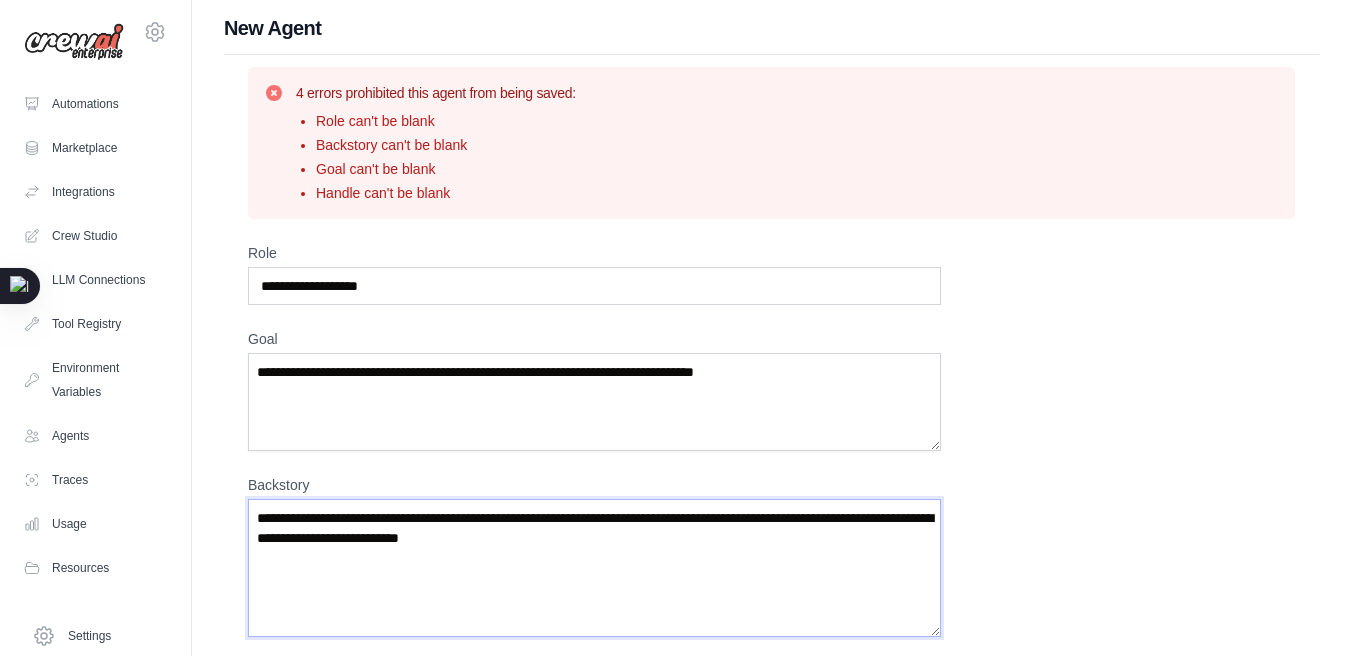 paste on "**********" 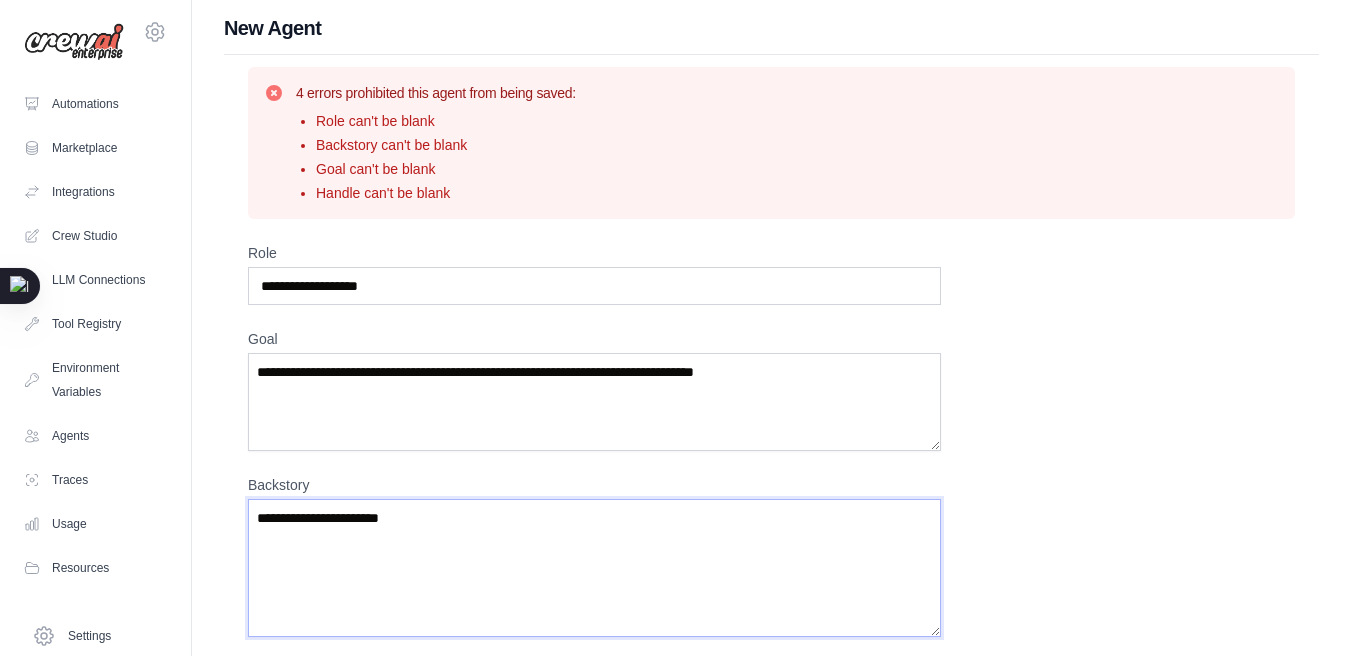 type on "**********" 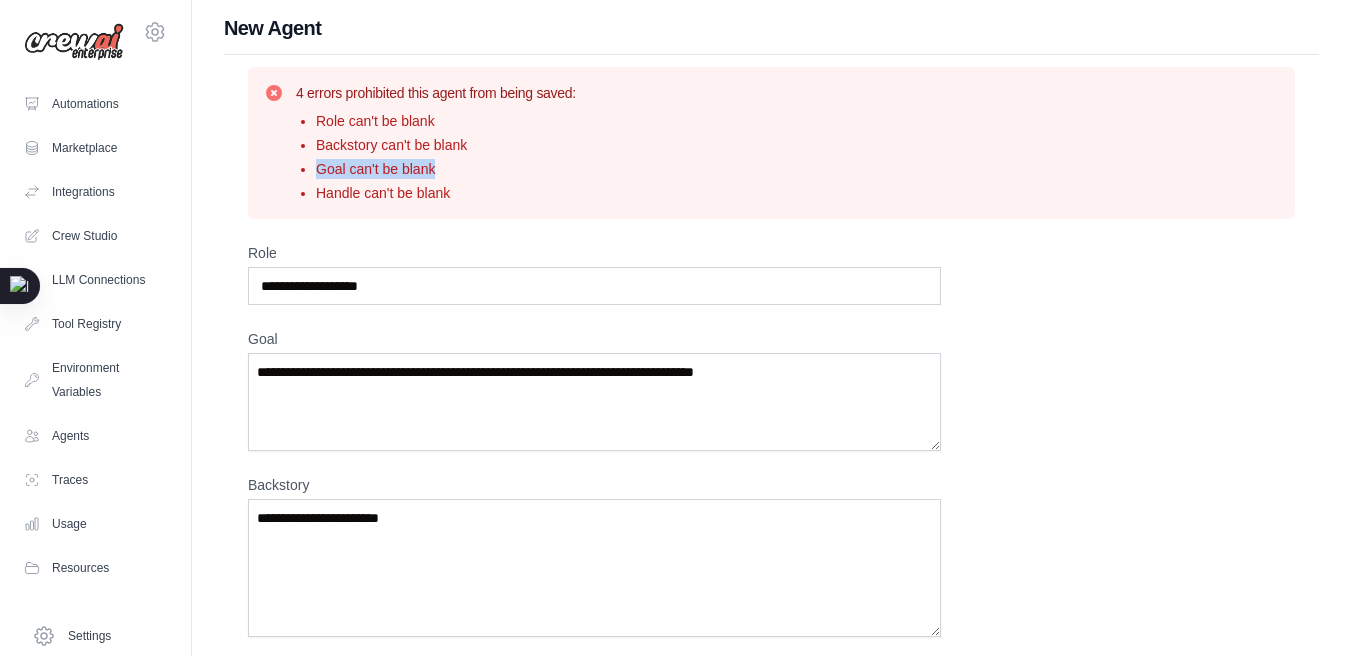 drag, startPoint x: 316, startPoint y: 162, endPoint x: 438, endPoint y: 167, distance: 122.10242 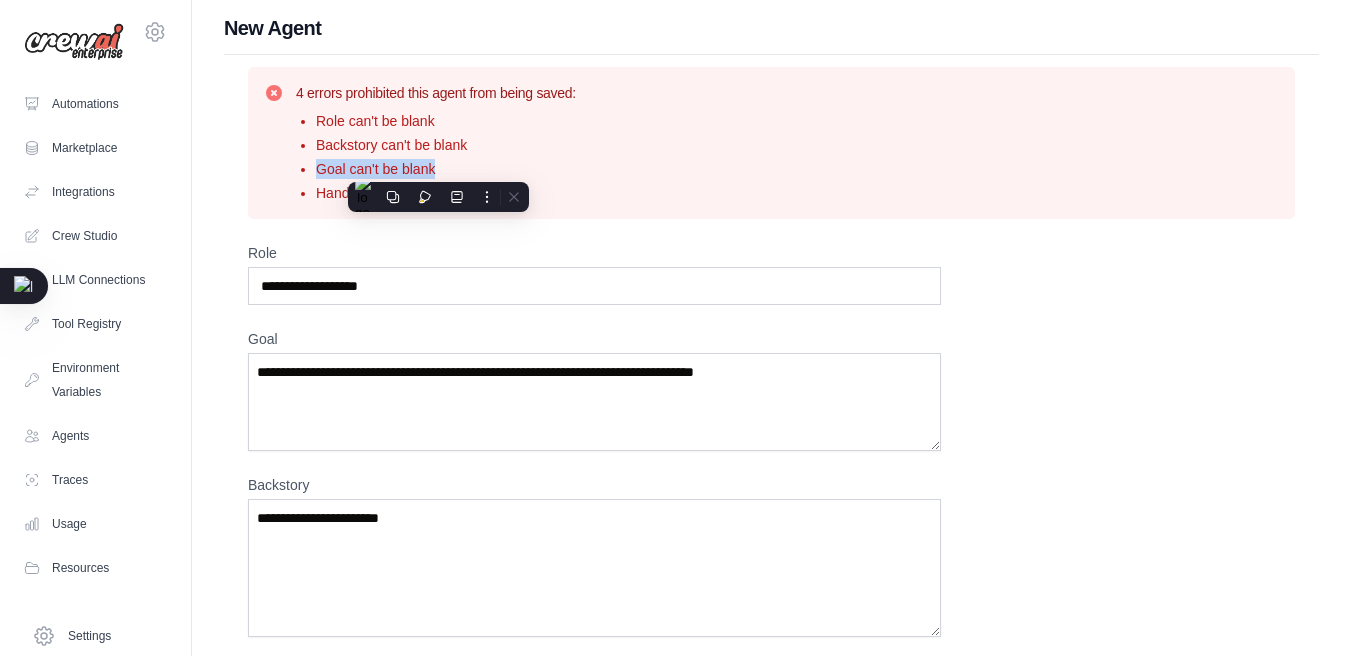 copy on "Goal can't be blank" 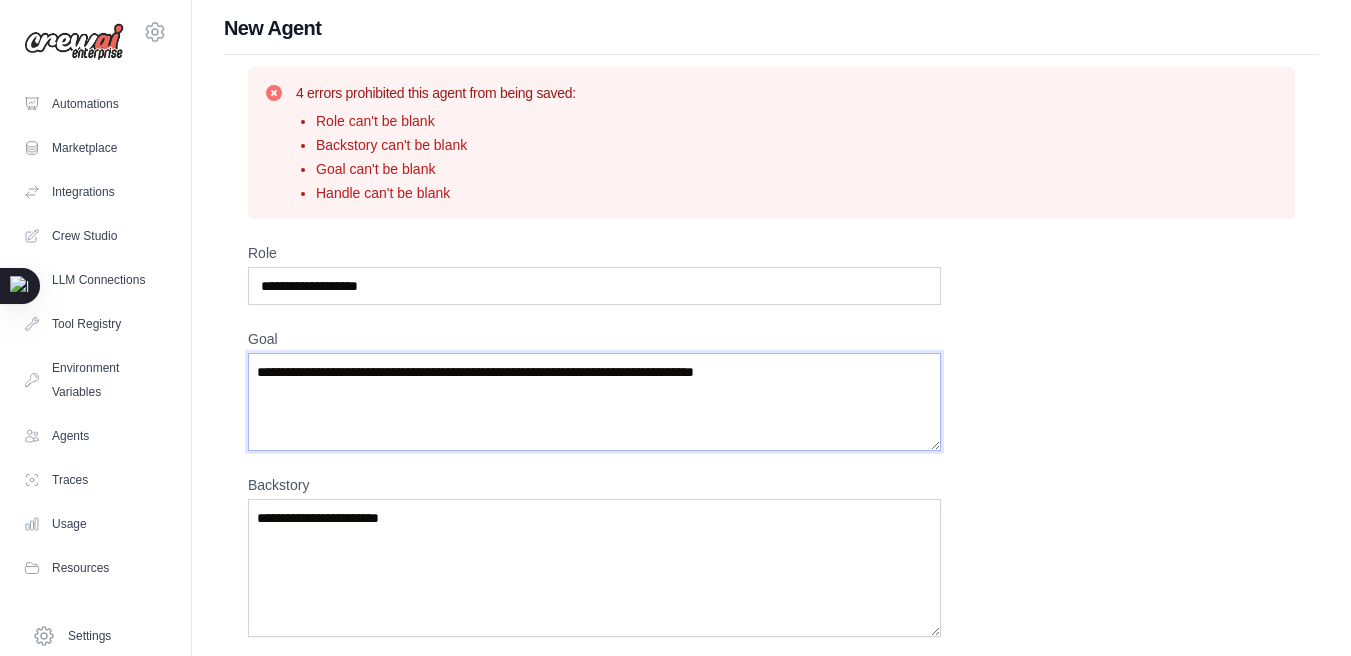 paste on "**********" 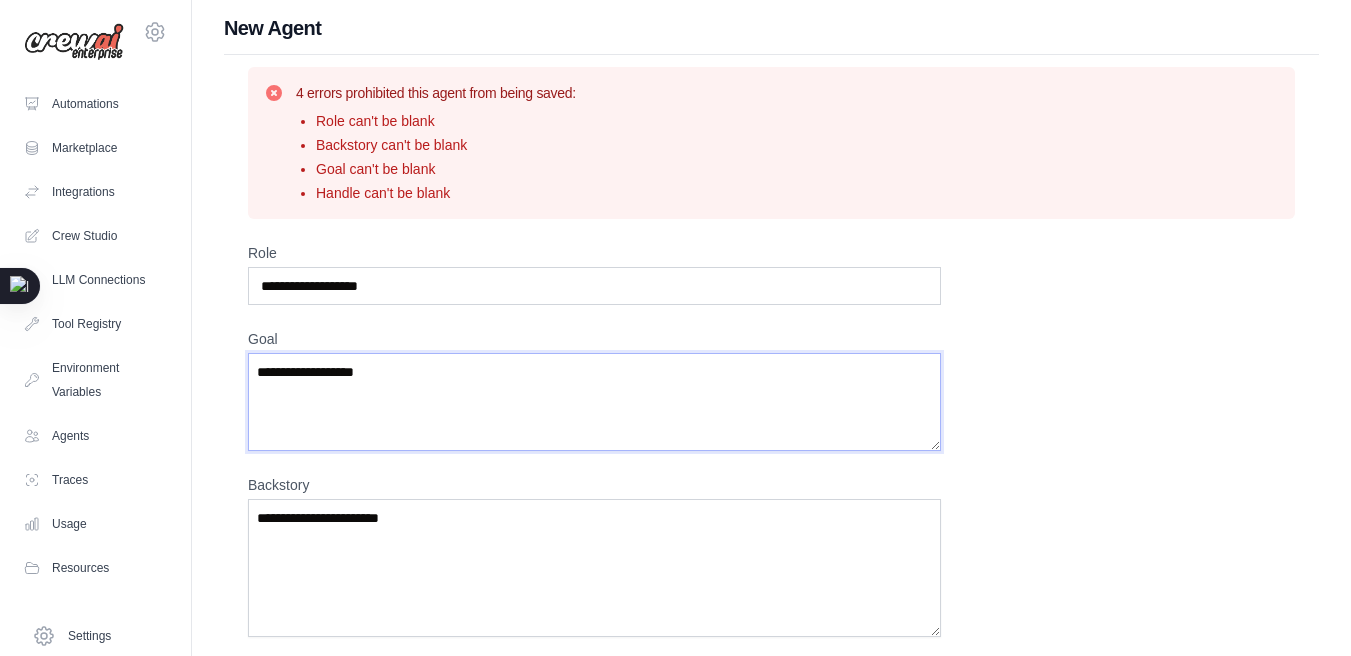 type on "**********" 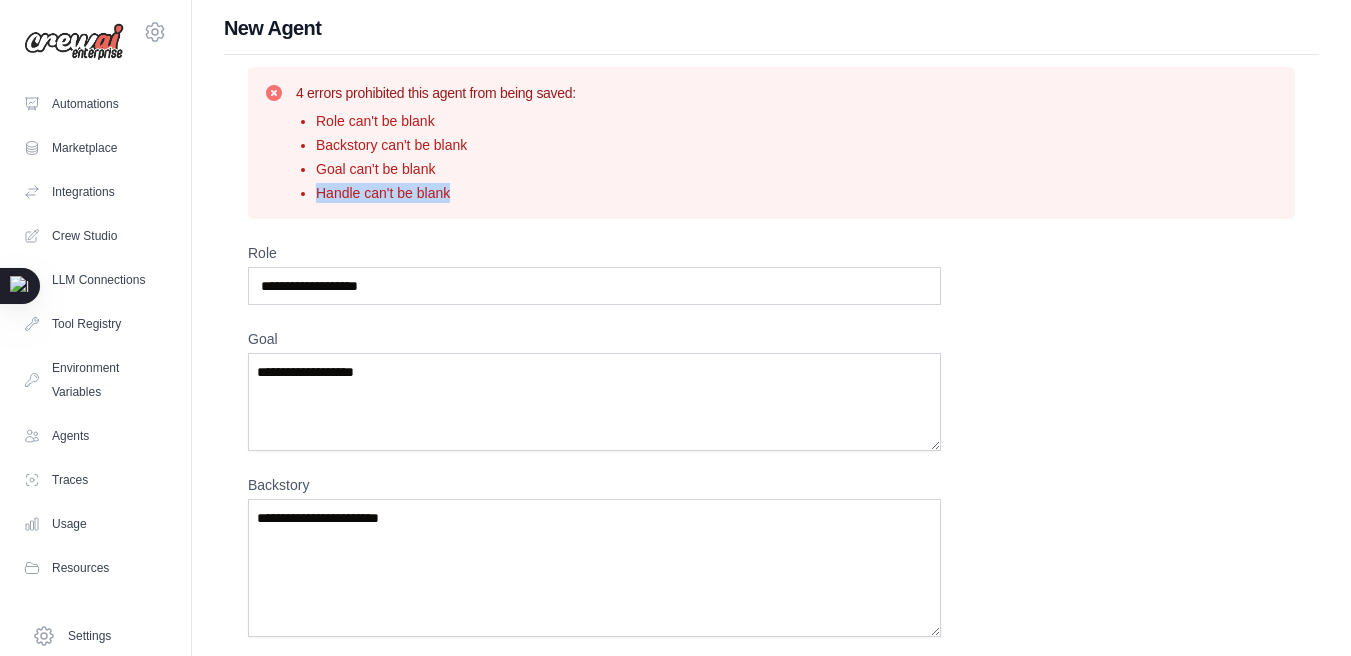 drag, startPoint x: 317, startPoint y: 189, endPoint x: 453, endPoint y: 202, distance: 136.6199 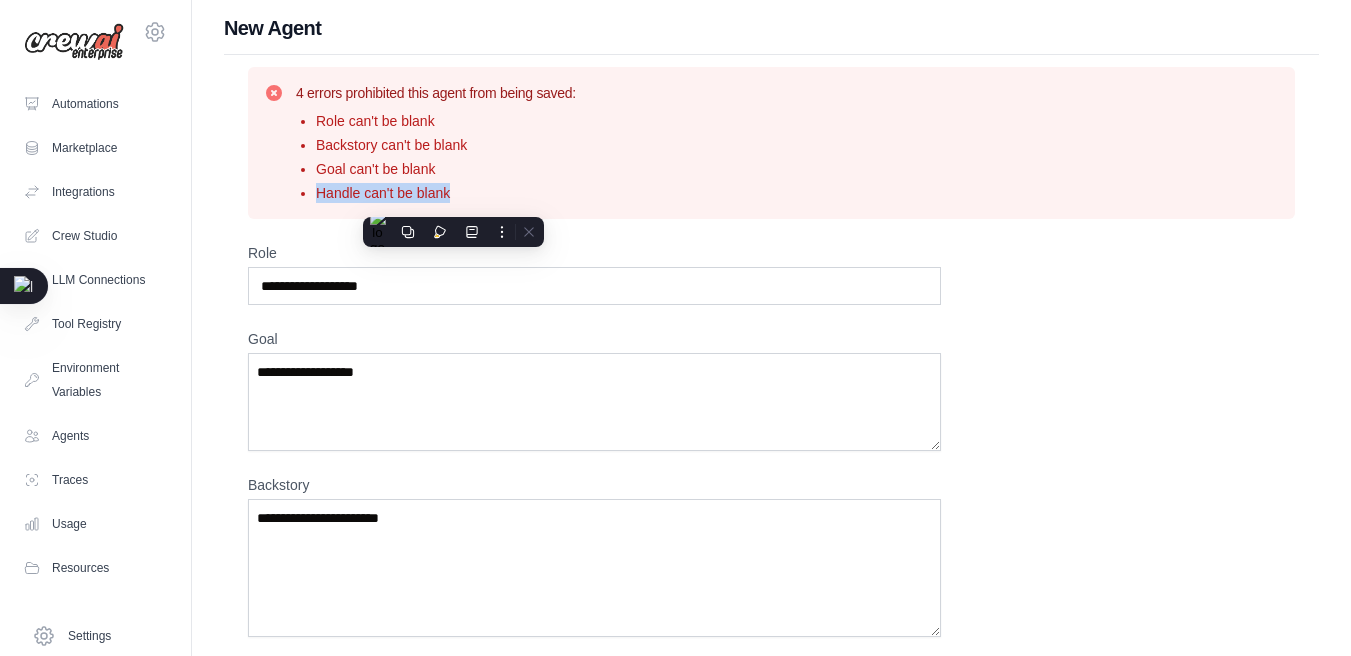 copy on "Handle can't be blank" 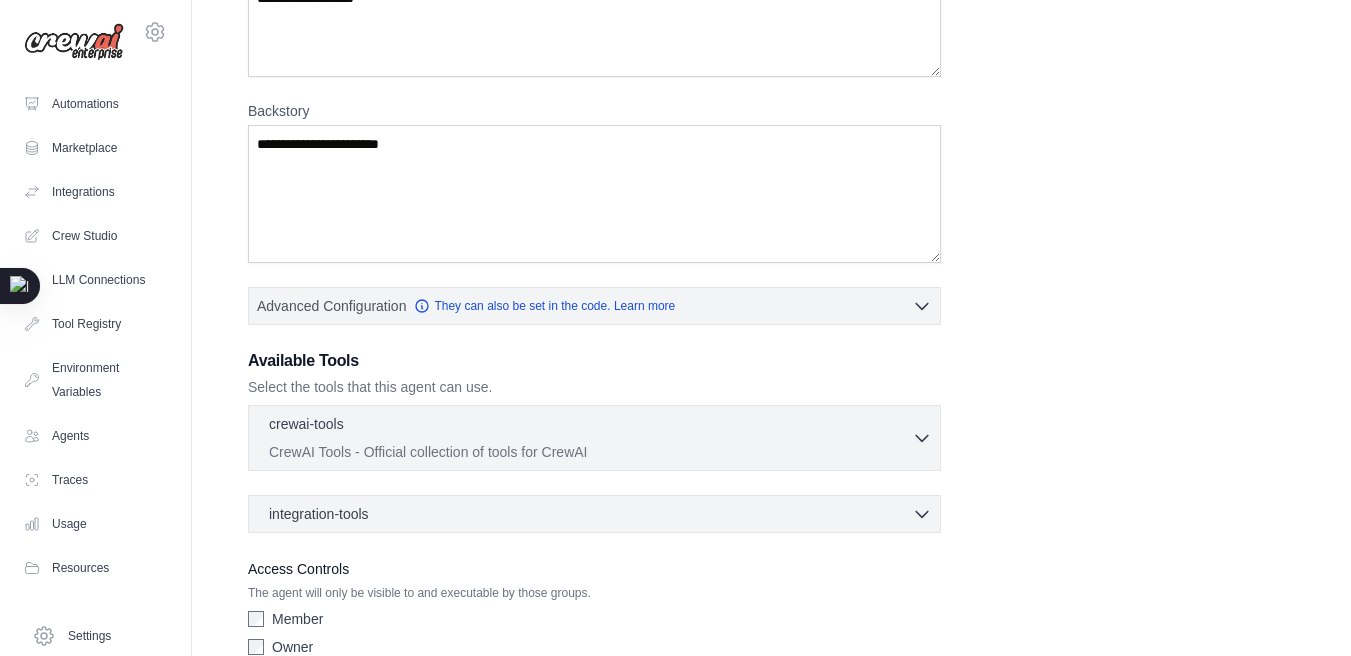 scroll, scrollTop: 358, scrollLeft: 0, axis: vertical 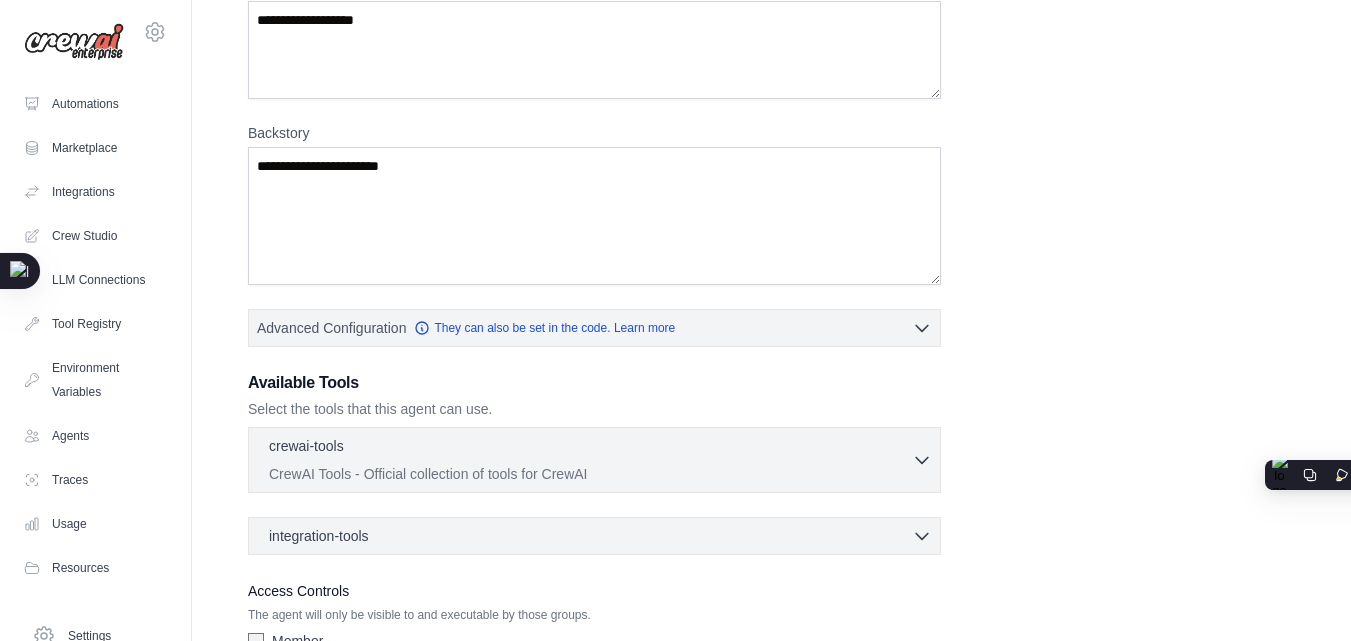 click on "integration-tools
0 selected" at bounding box center [600, 536] 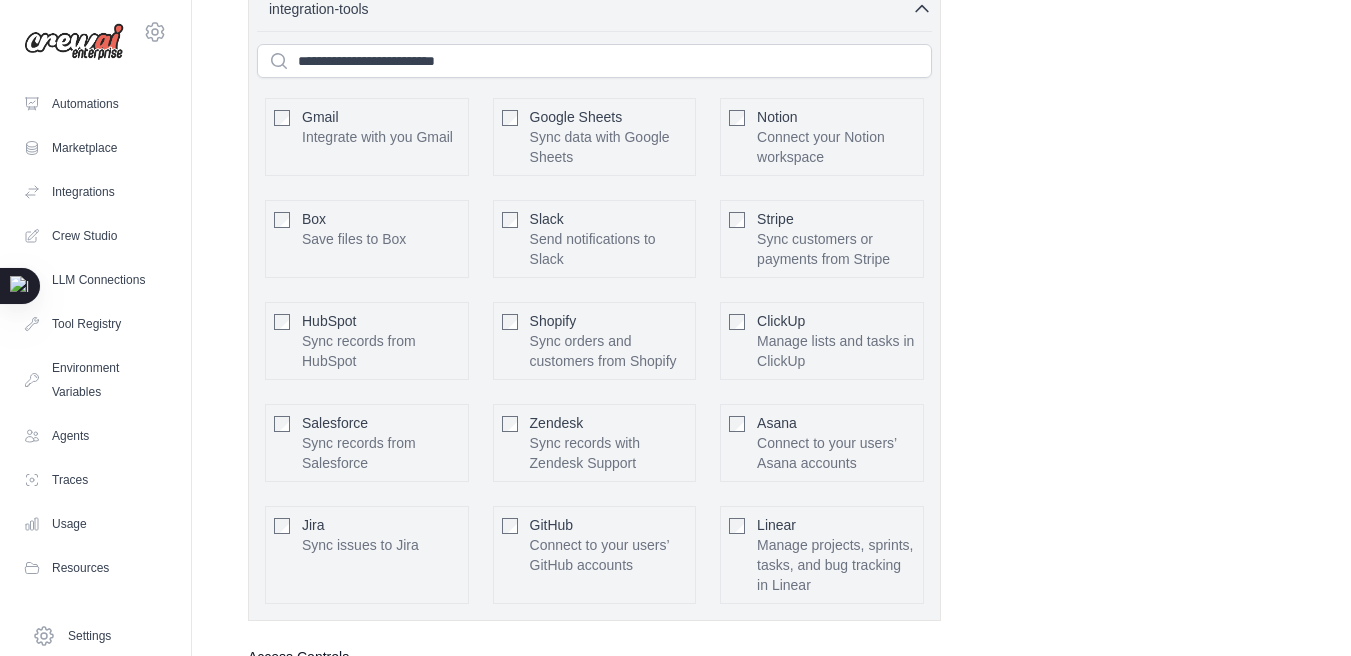 scroll, scrollTop: 888, scrollLeft: 0, axis: vertical 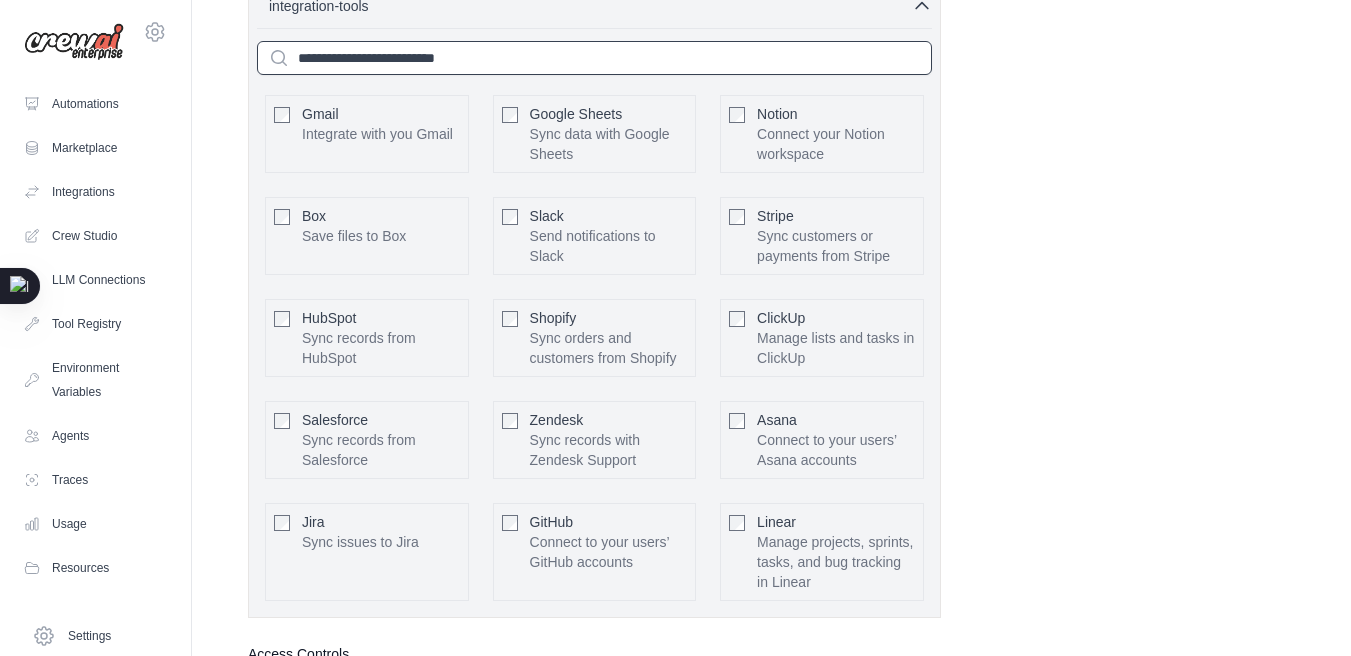 click at bounding box center (594, 58) 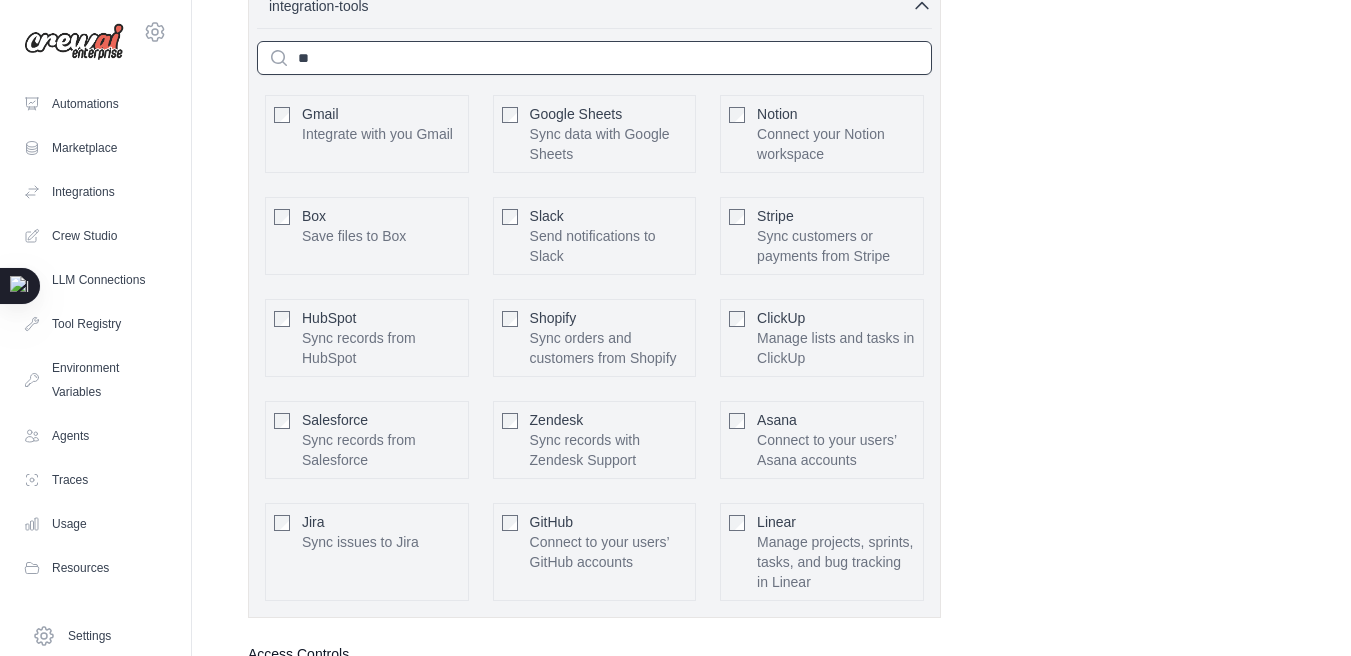 scroll, scrollTop: 644, scrollLeft: 0, axis: vertical 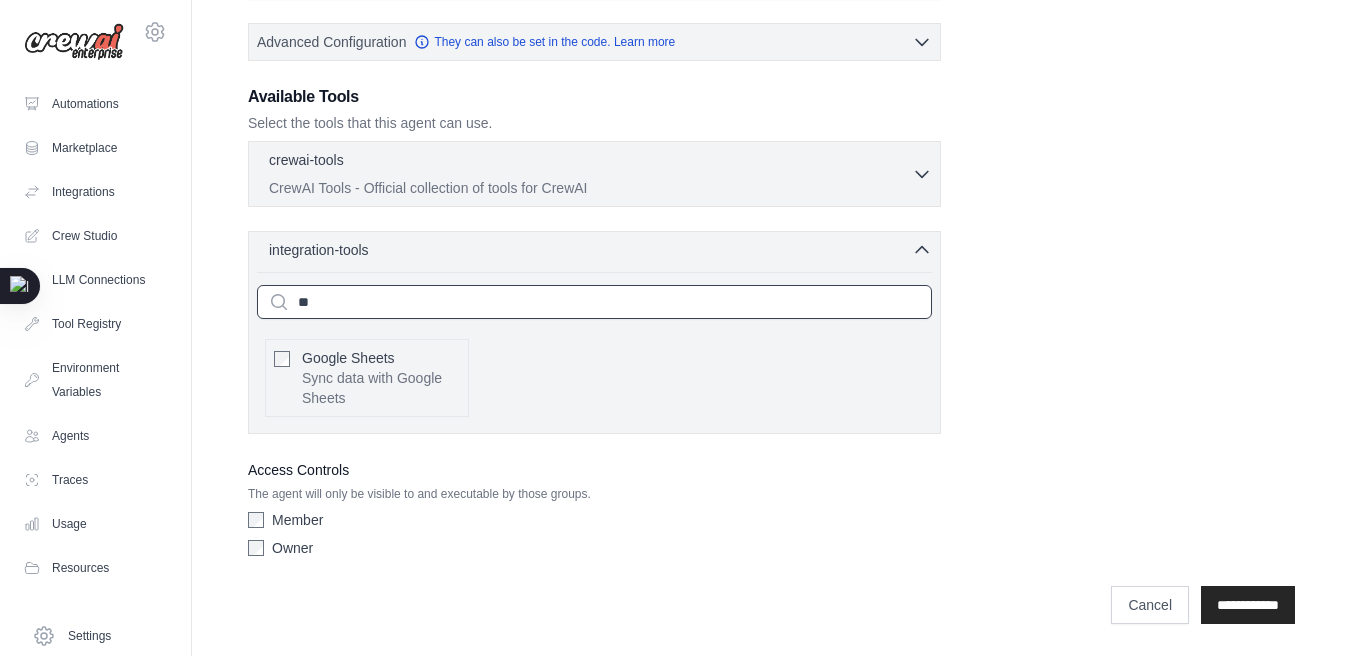type on "**" 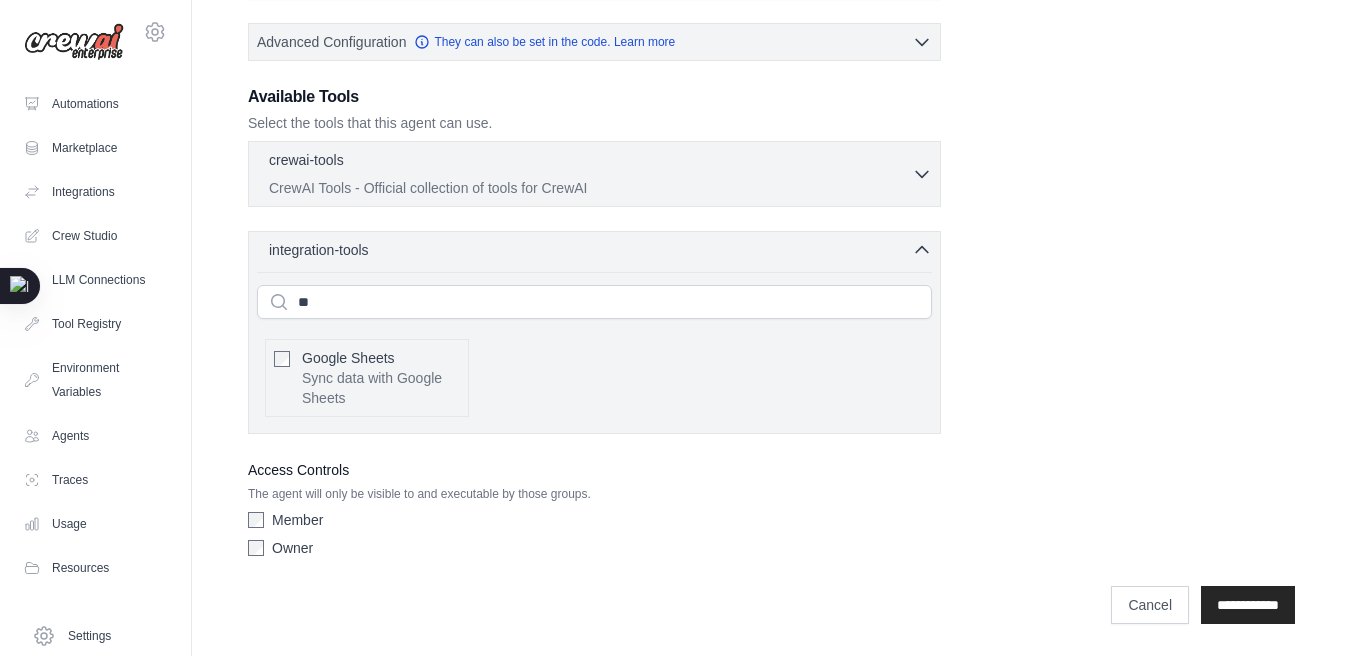click on "Sync data with Google Sheets" at bounding box center (381, 388) 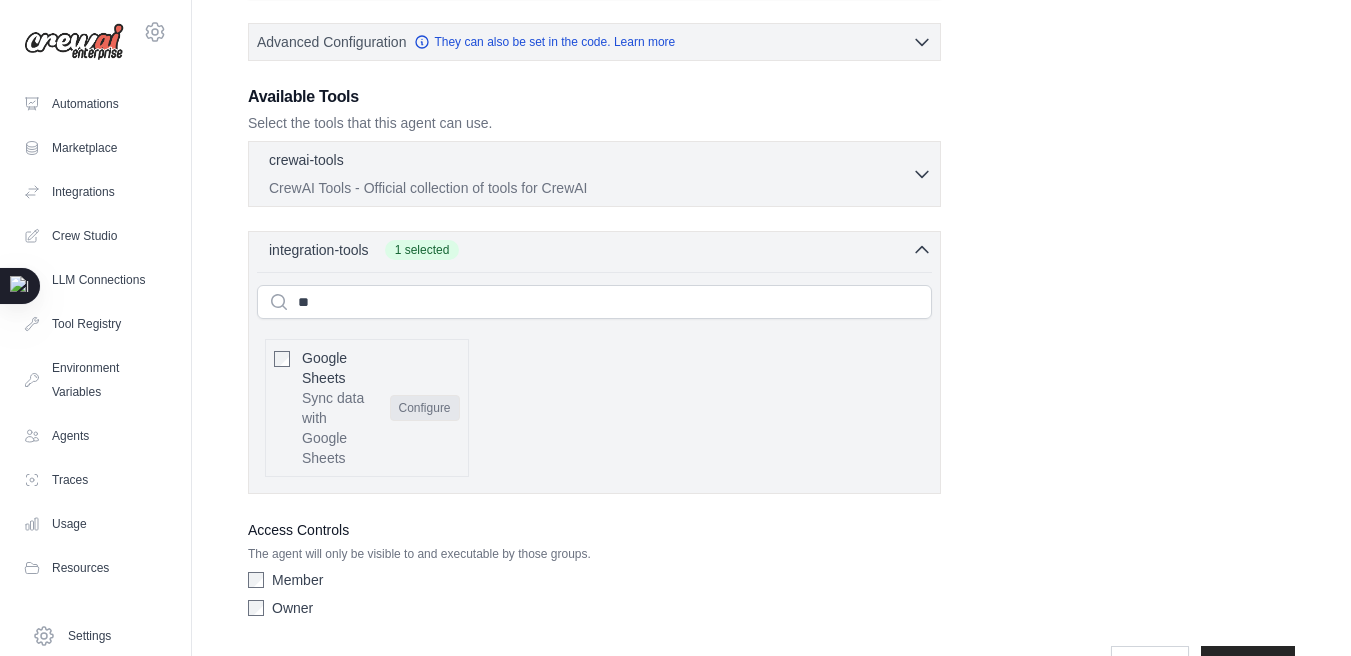 click on "Configure" at bounding box center [425, 408] 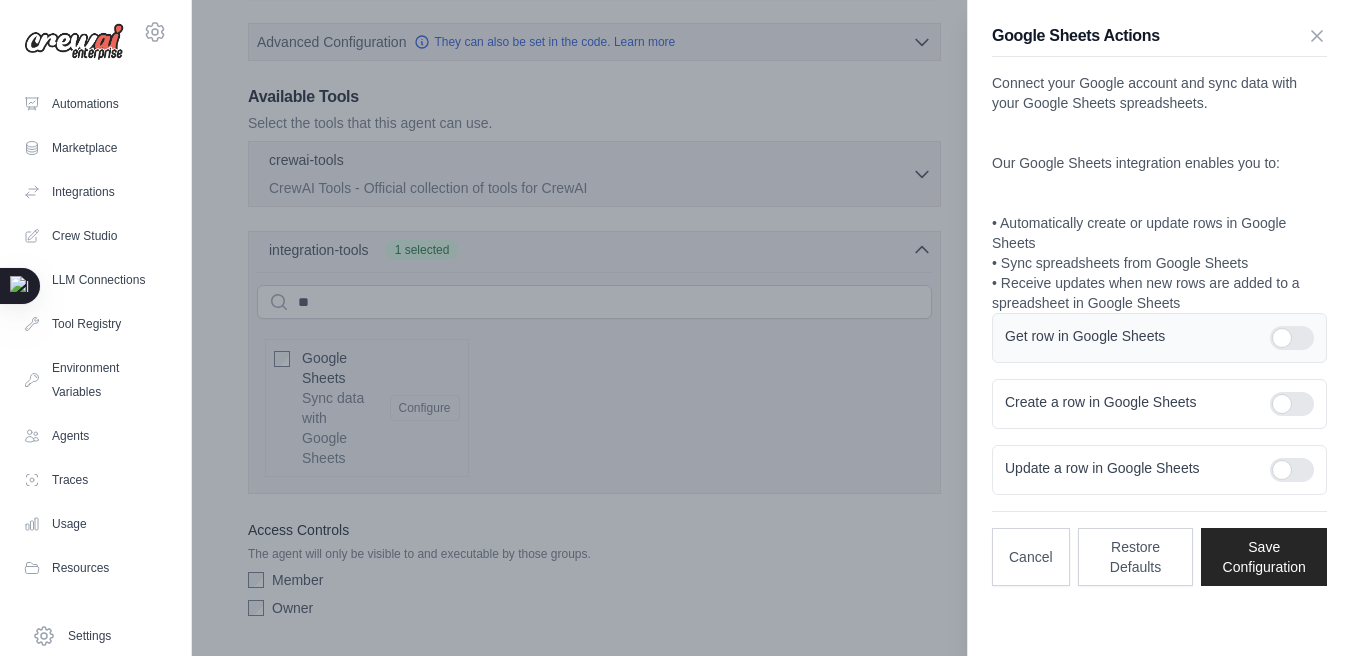 click at bounding box center (1292, 338) 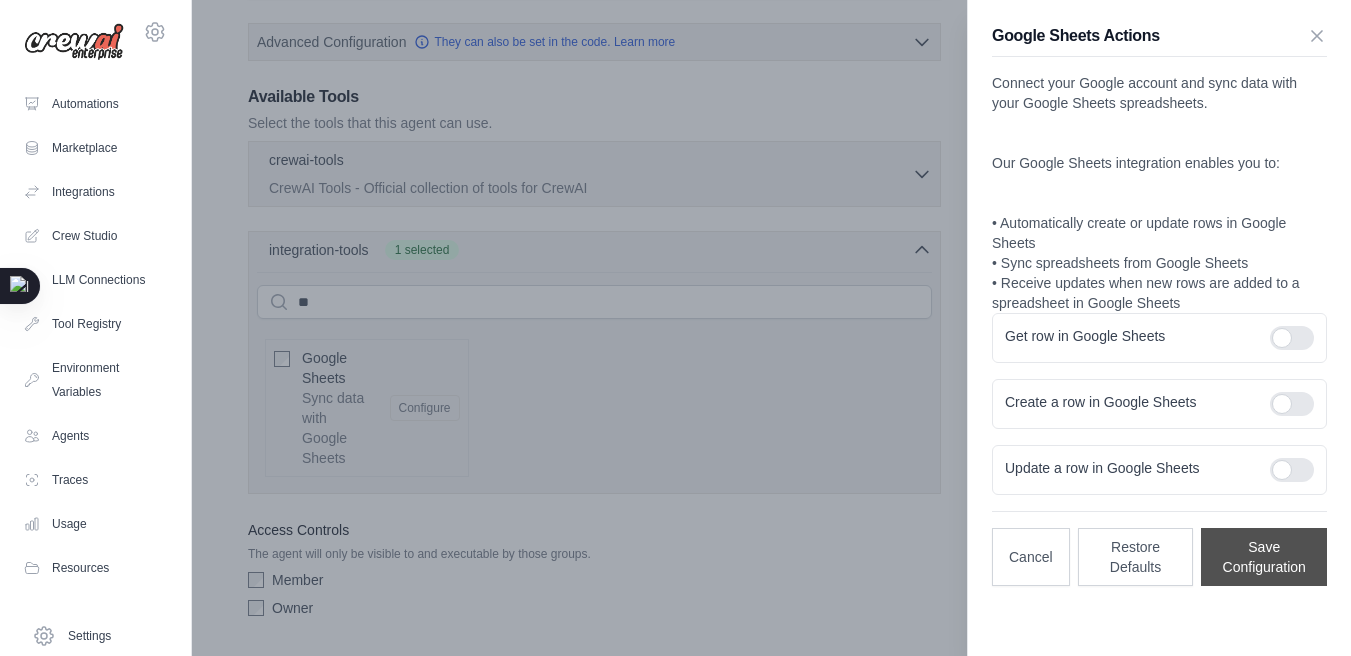 click on "Save Configuration" at bounding box center (1264, 557) 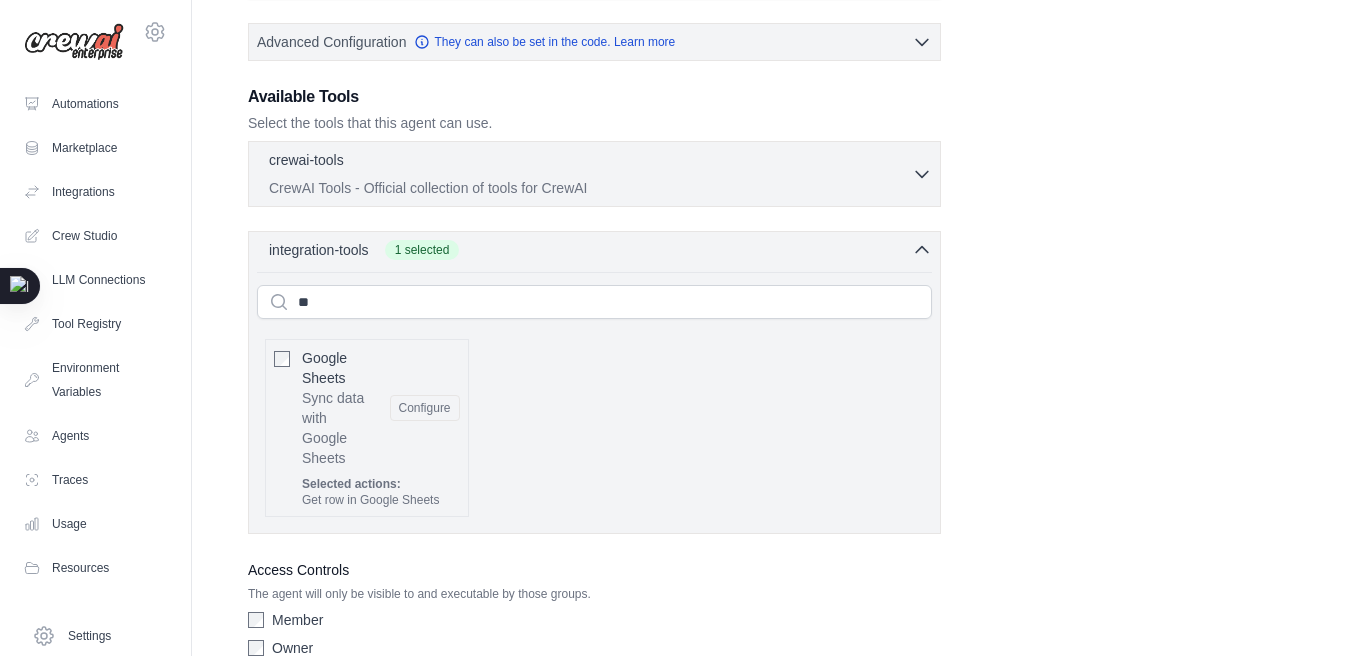 scroll, scrollTop: 744, scrollLeft: 0, axis: vertical 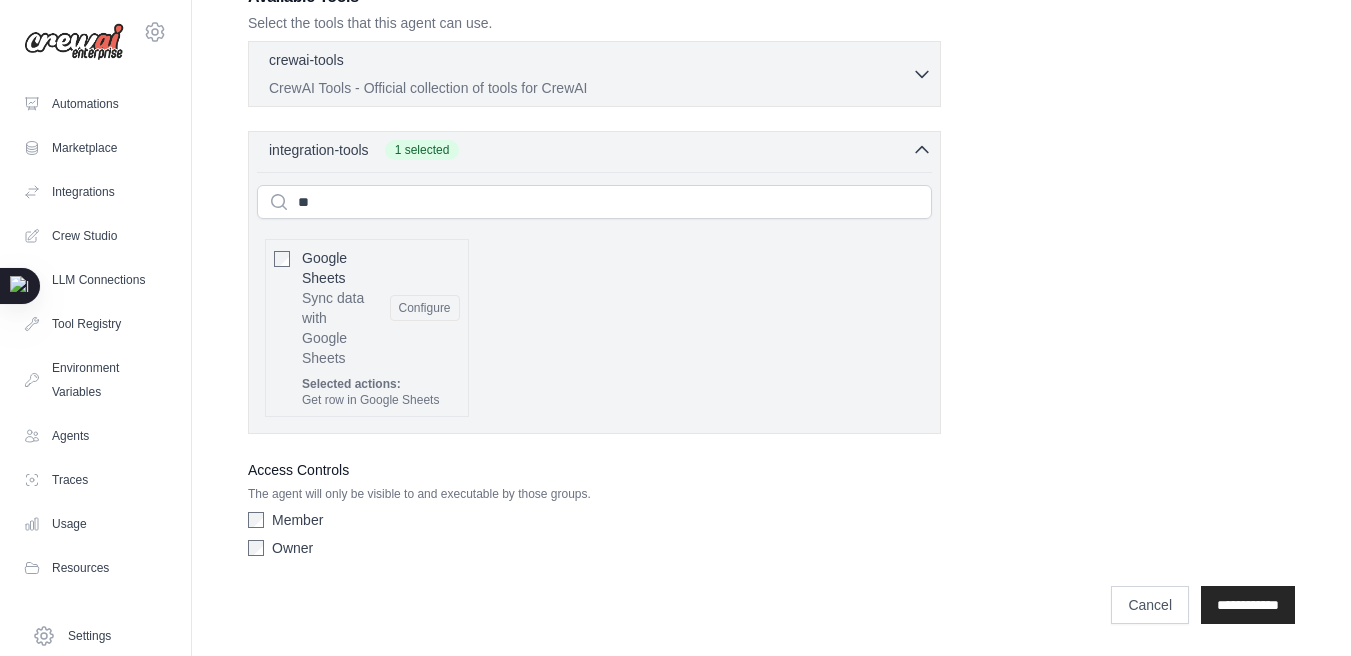 click on "Member
Owner" at bounding box center (594, 538) 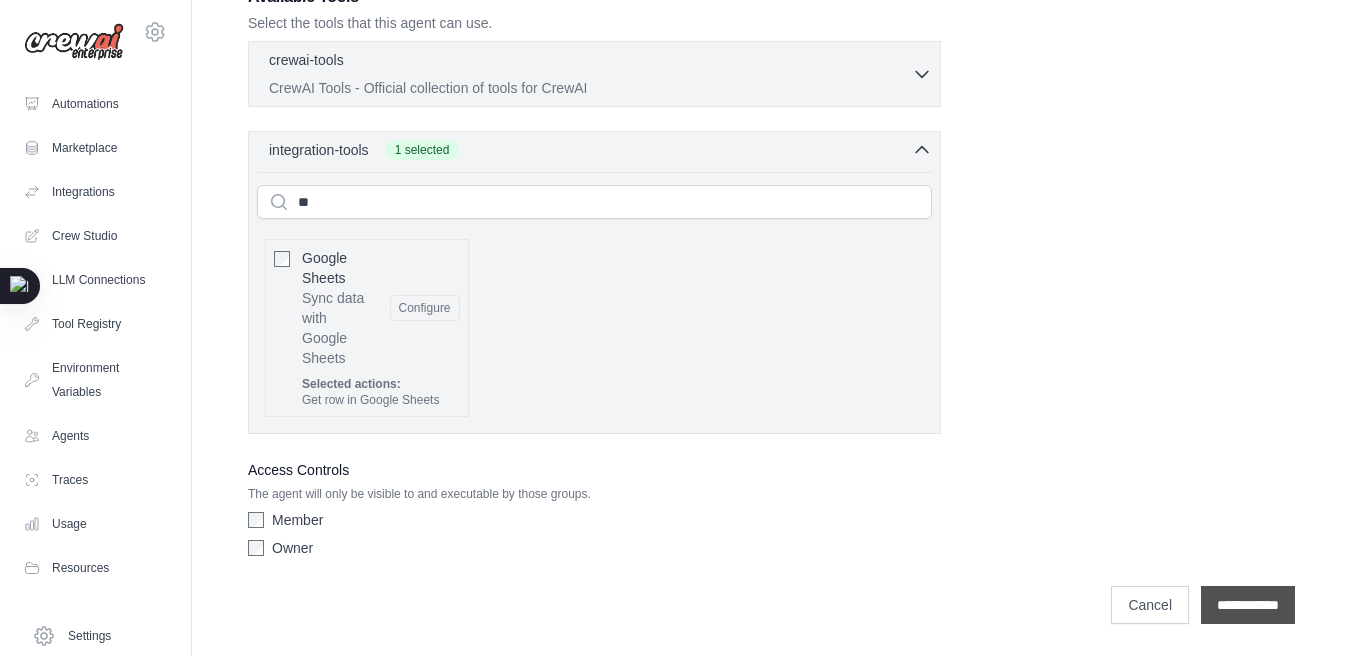 click on "**********" at bounding box center (1248, 605) 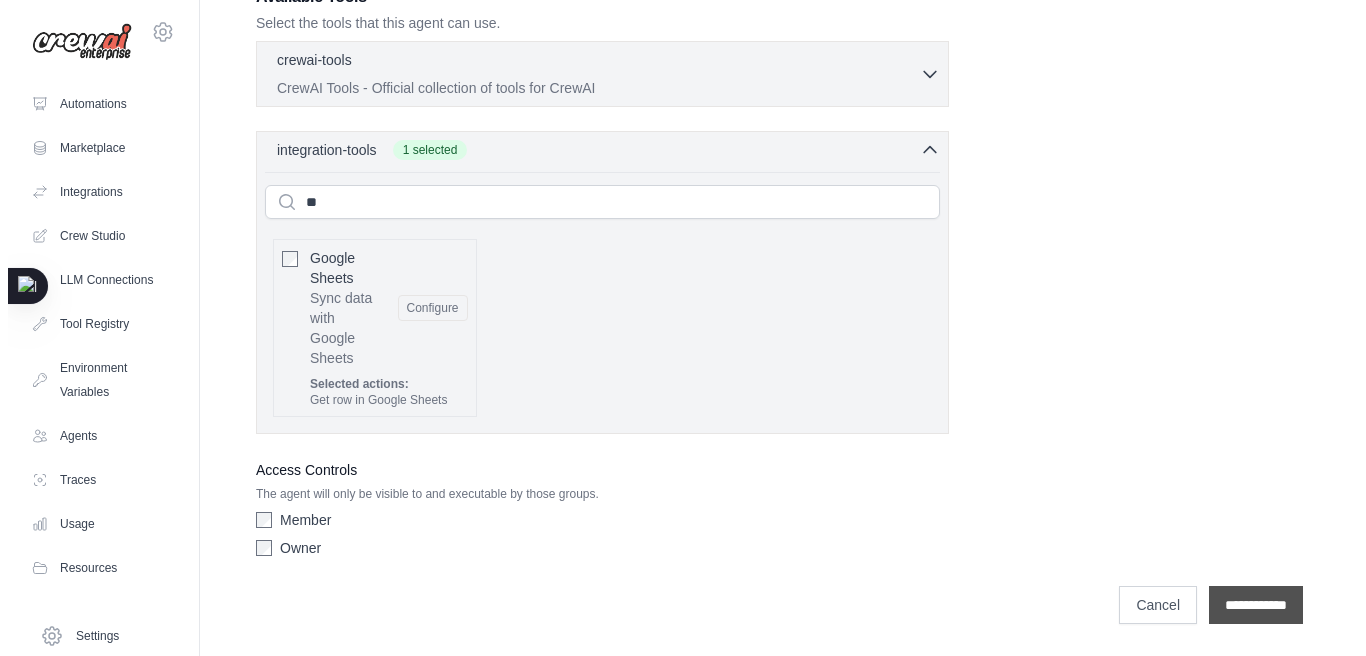 scroll, scrollTop: 0, scrollLeft: 0, axis: both 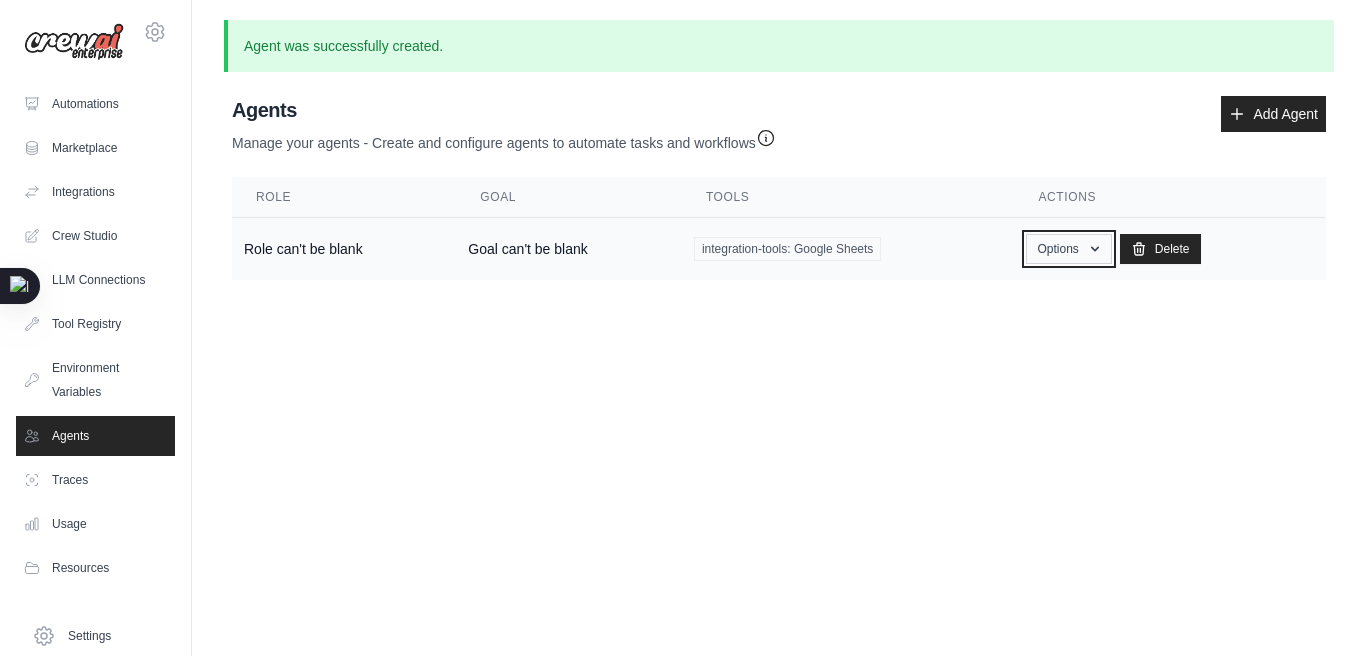 click on "Options" at bounding box center (1068, 249) 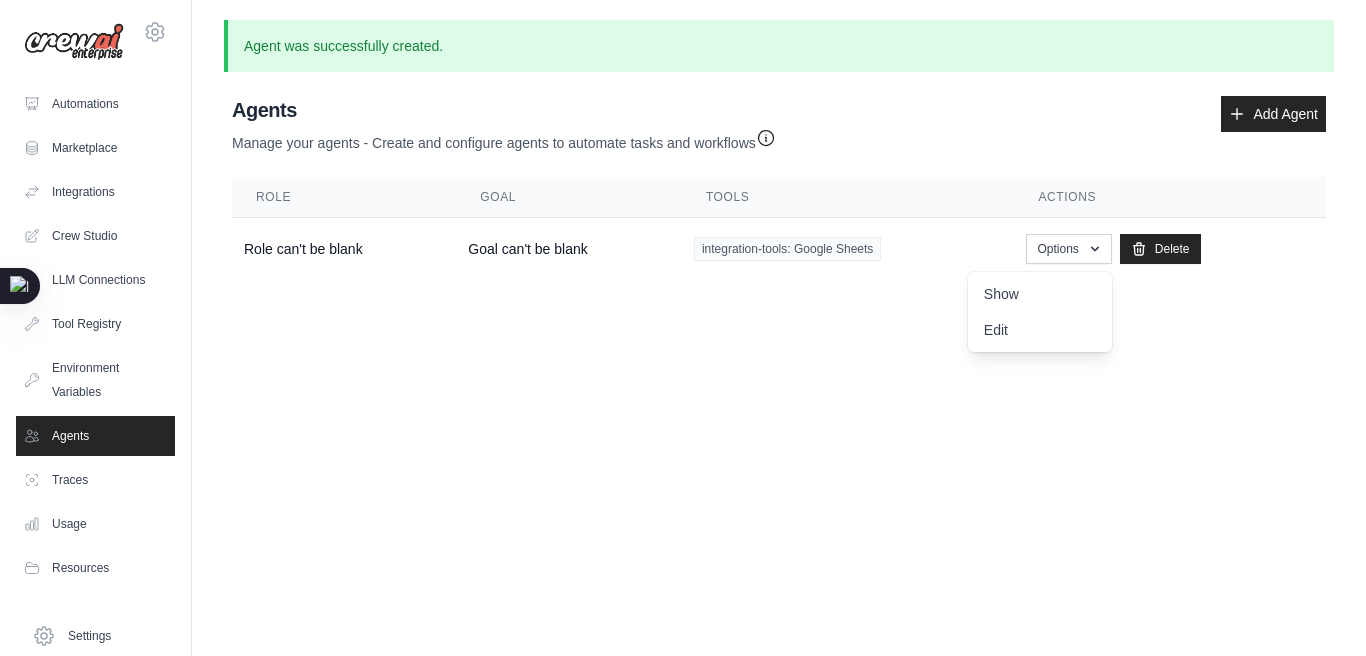 click on "Agent was successfully created.
Agent Usage Guide
To use an agent in your CrewAI project, you can initialize it with
the following code:
from crewai import Agent, Crew
agent = Agent(from_repository="agent-role")
crew = Crew(agents=[agent])
result = crew.kickoff()
Key points to remember:
Make sure you have permission to use the agent
Close
Agents
Manage your agents - Create and configure agents to automate tasks
and workflows" at bounding box center (779, 166) 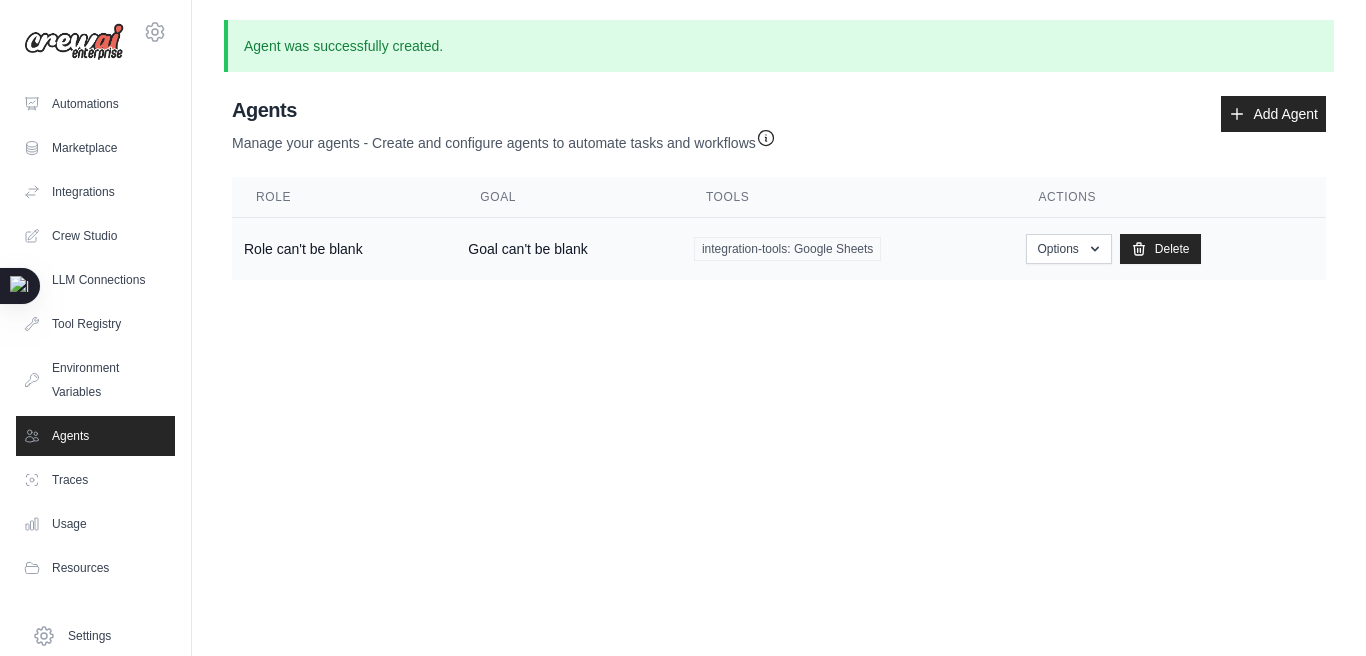 click on "integration-tools: Google Sheets" at bounding box center [787, 249] 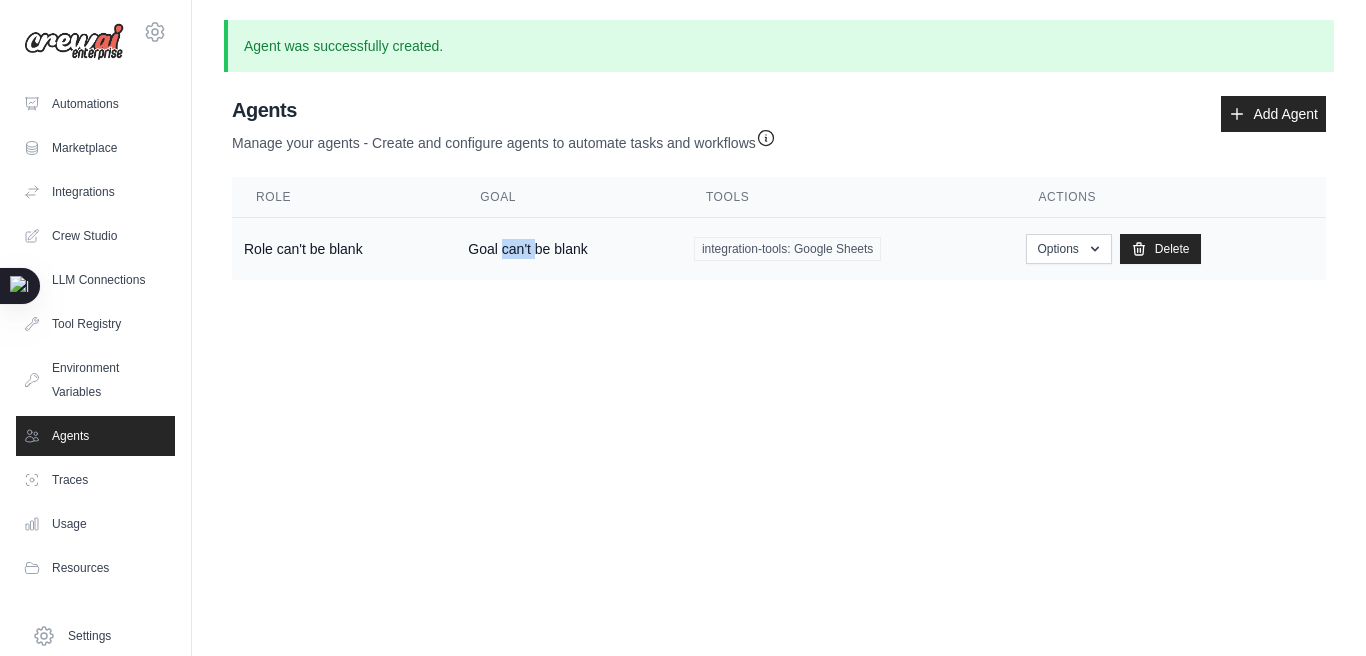 click on "Goal can't be blank" at bounding box center [569, 249] 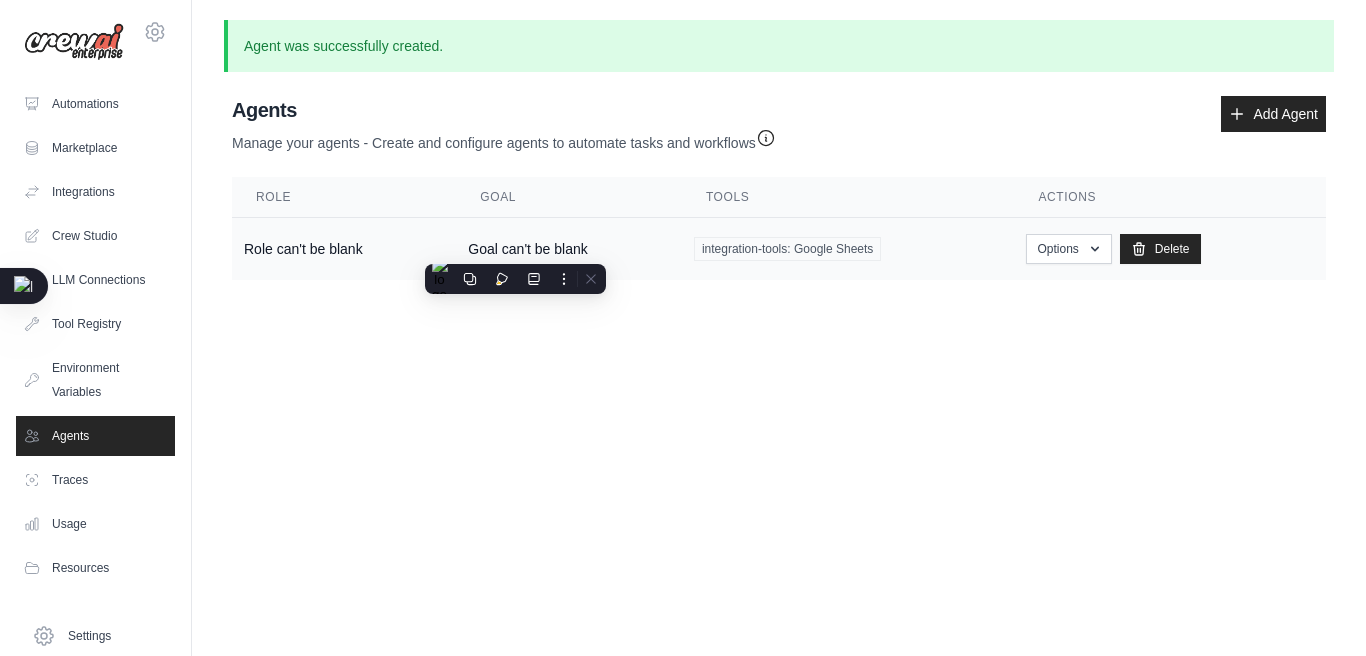 click on "Role can't be blank" at bounding box center [344, 249] 